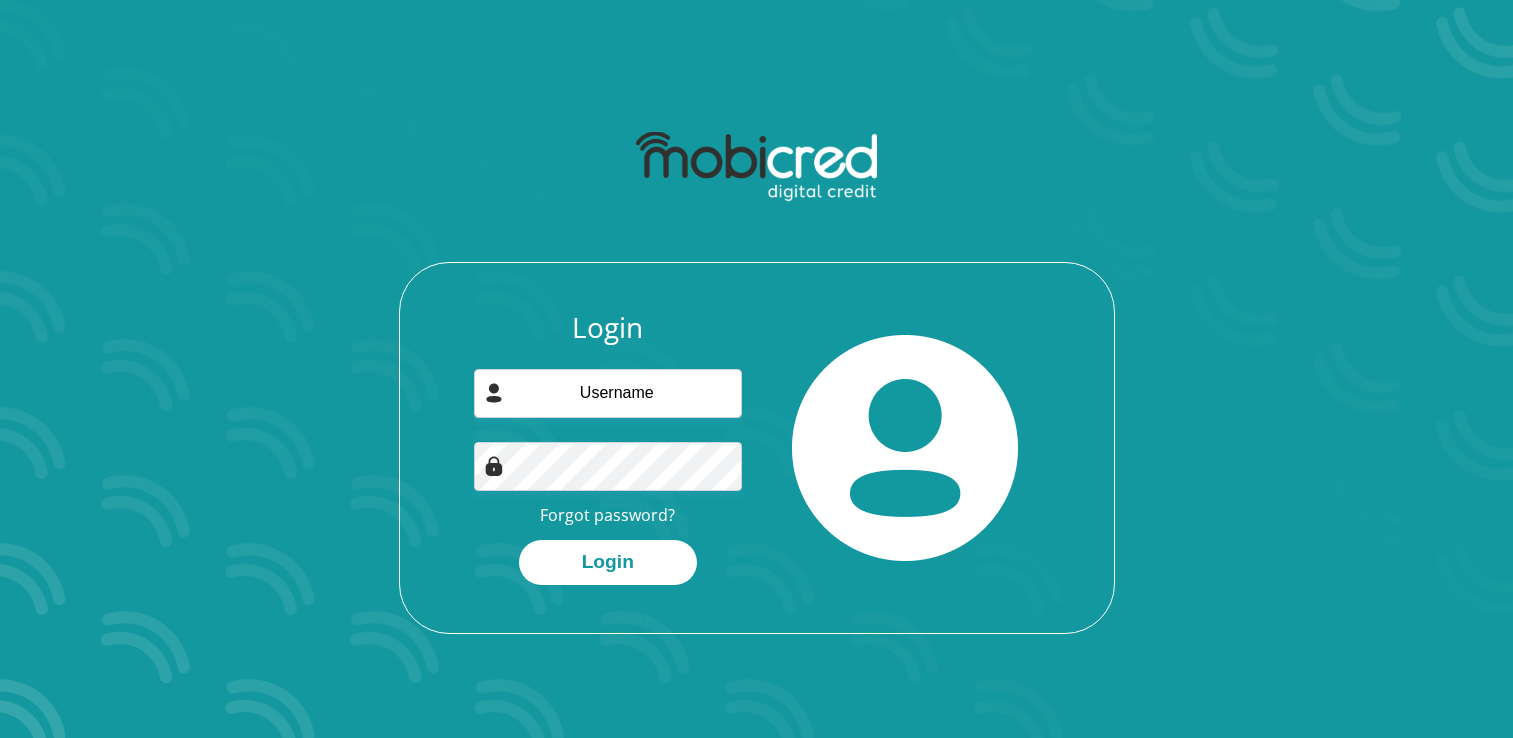 scroll, scrollTop: 0, scrollLeft: 0, axis: both 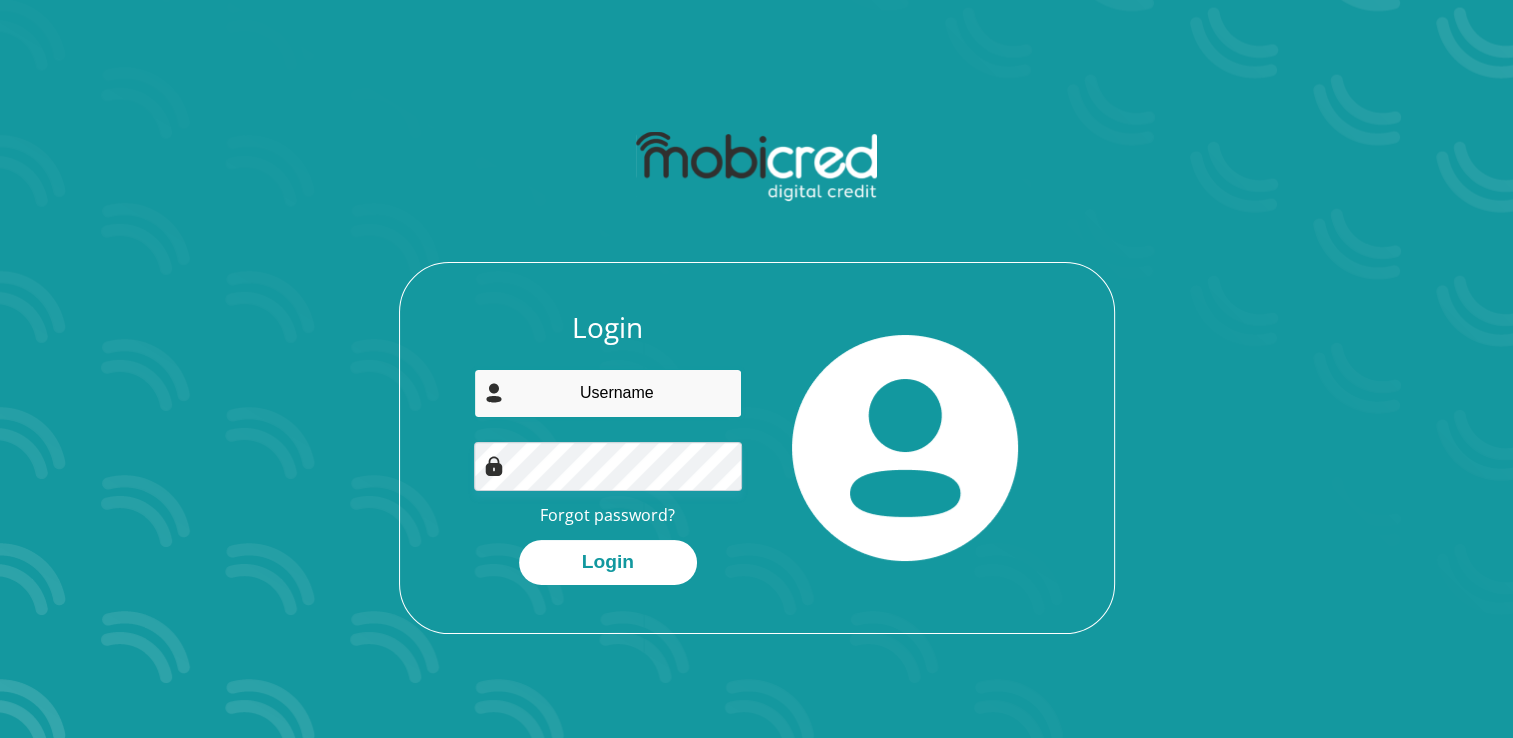 type on "mackenzieramona64@gmail.com" 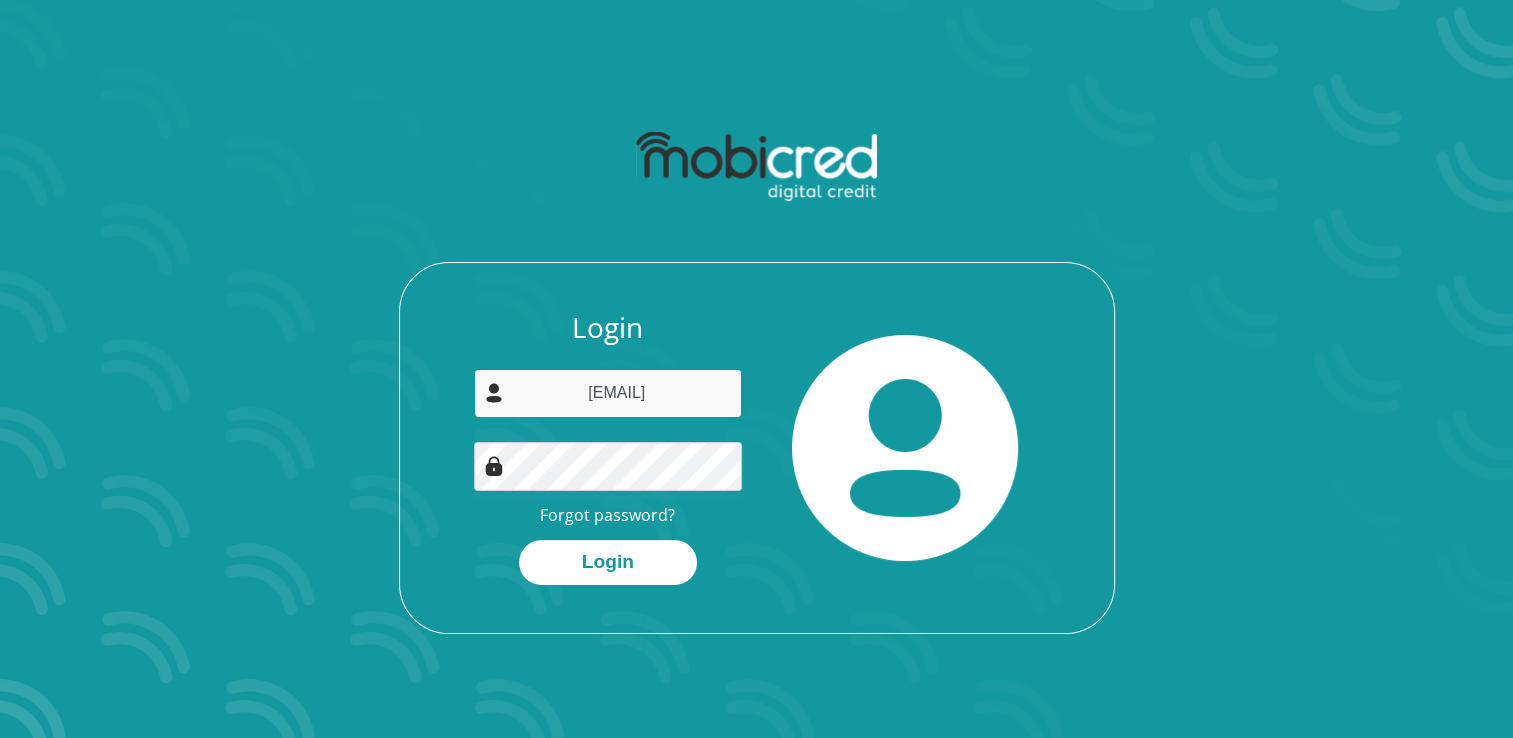 scroll, scrollTop: 0, scrollLeft: 9, axis: horizontal 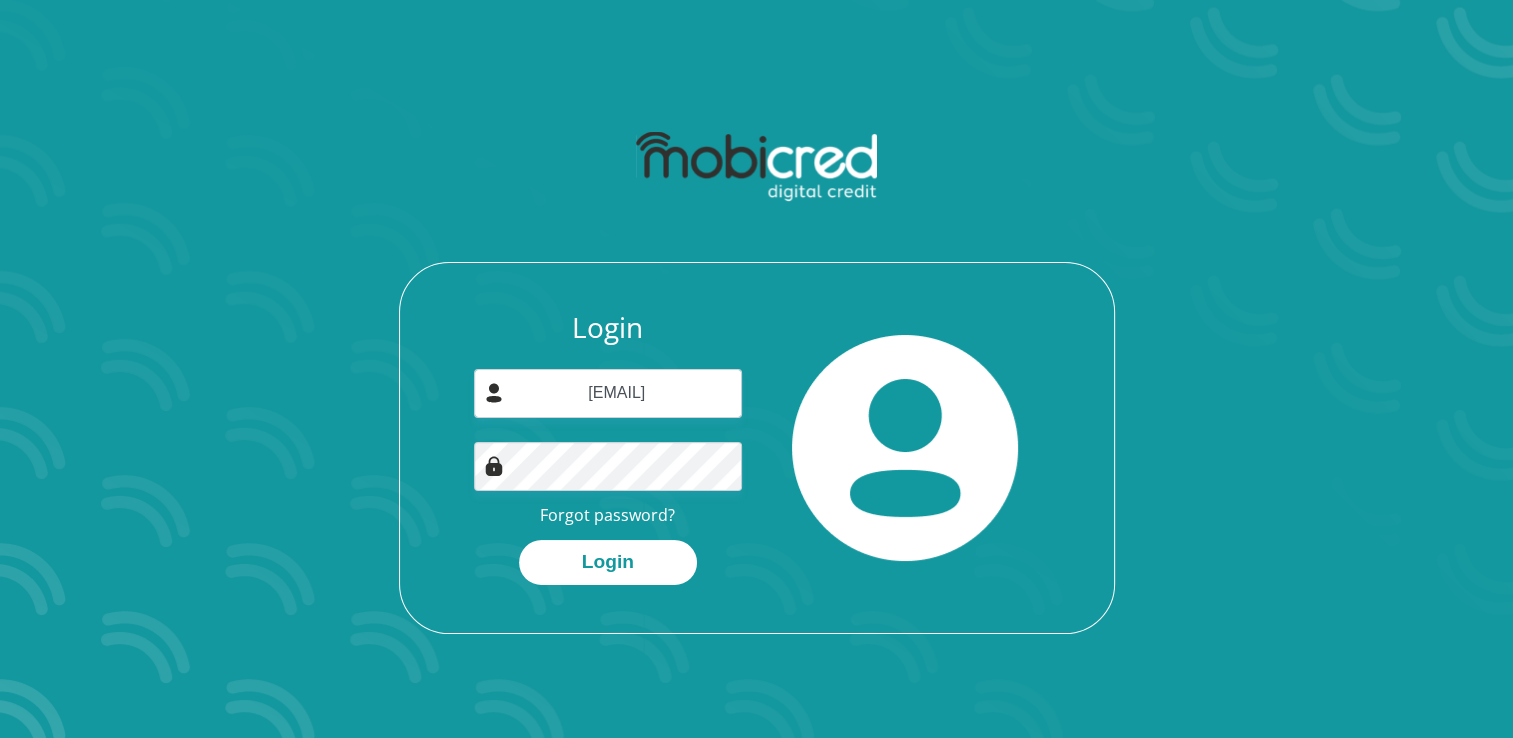 click on "Login
mackenzieramona64@gmail.com
Forgot password?
Login" at bounding box center [757, 377] 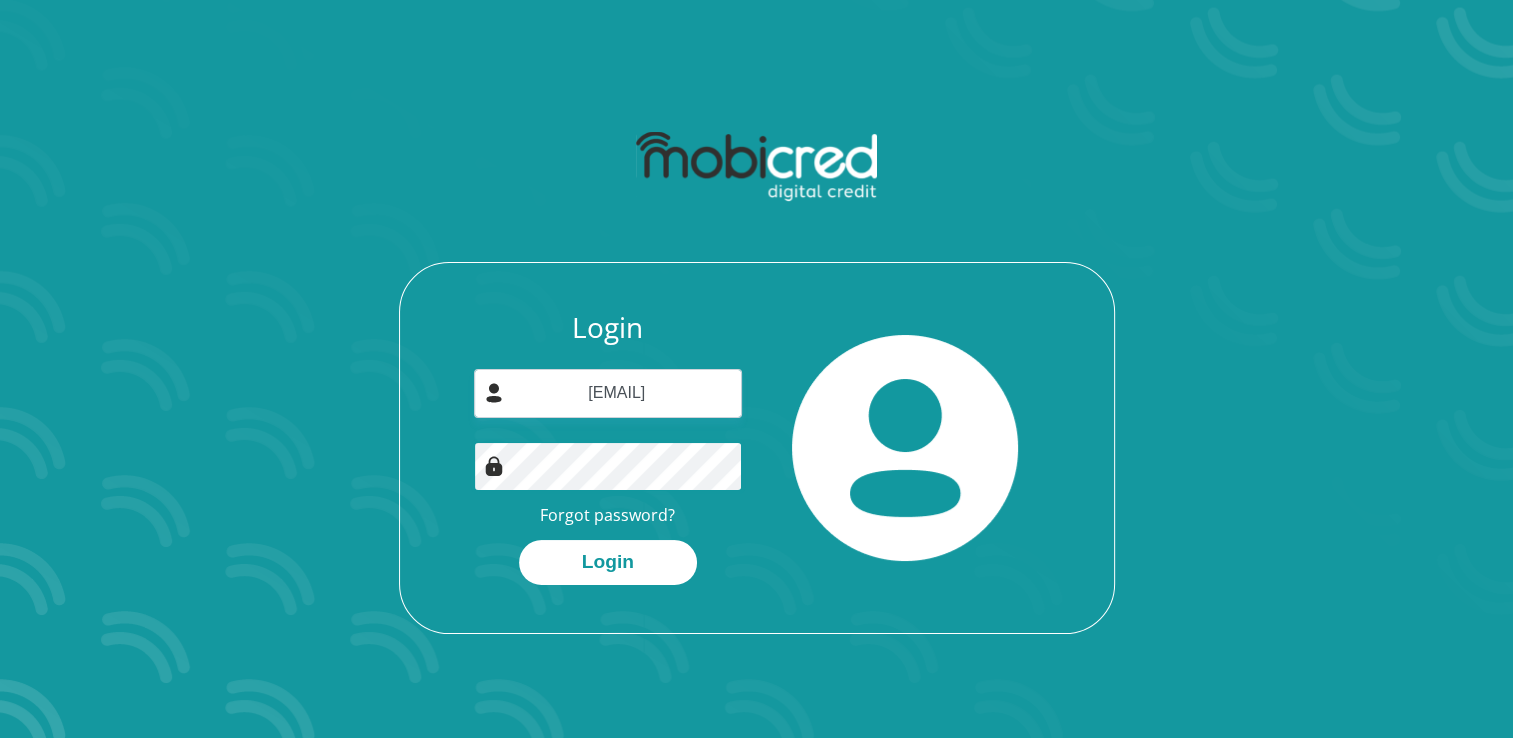 click on "Login
mackenzieramona64@gmail.com
Forgot password?
Login" at bounding box center (757, 472) 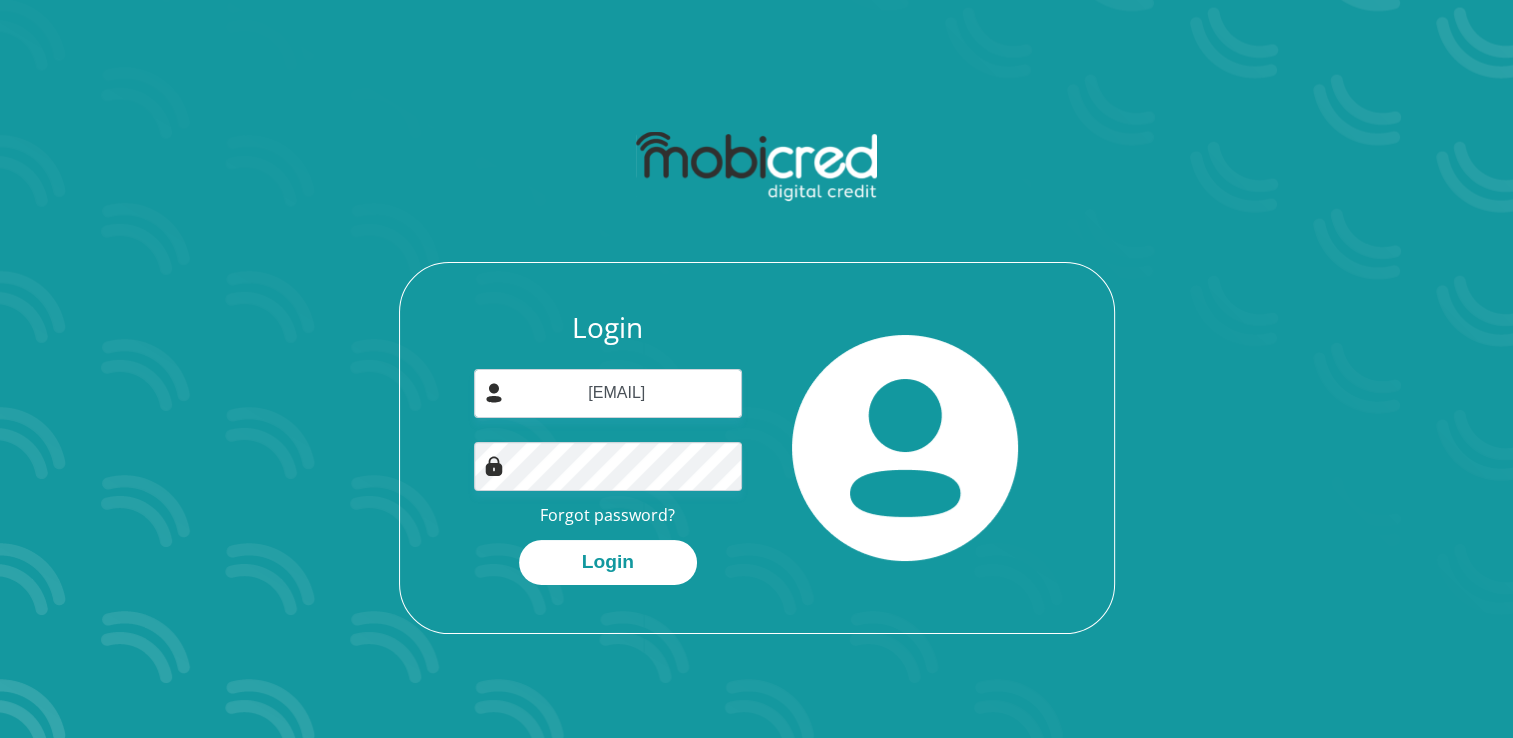 click on "Login
mackenzieramona64@gmail.com
Forgot password?
Login" at bounding box center [757, 377] 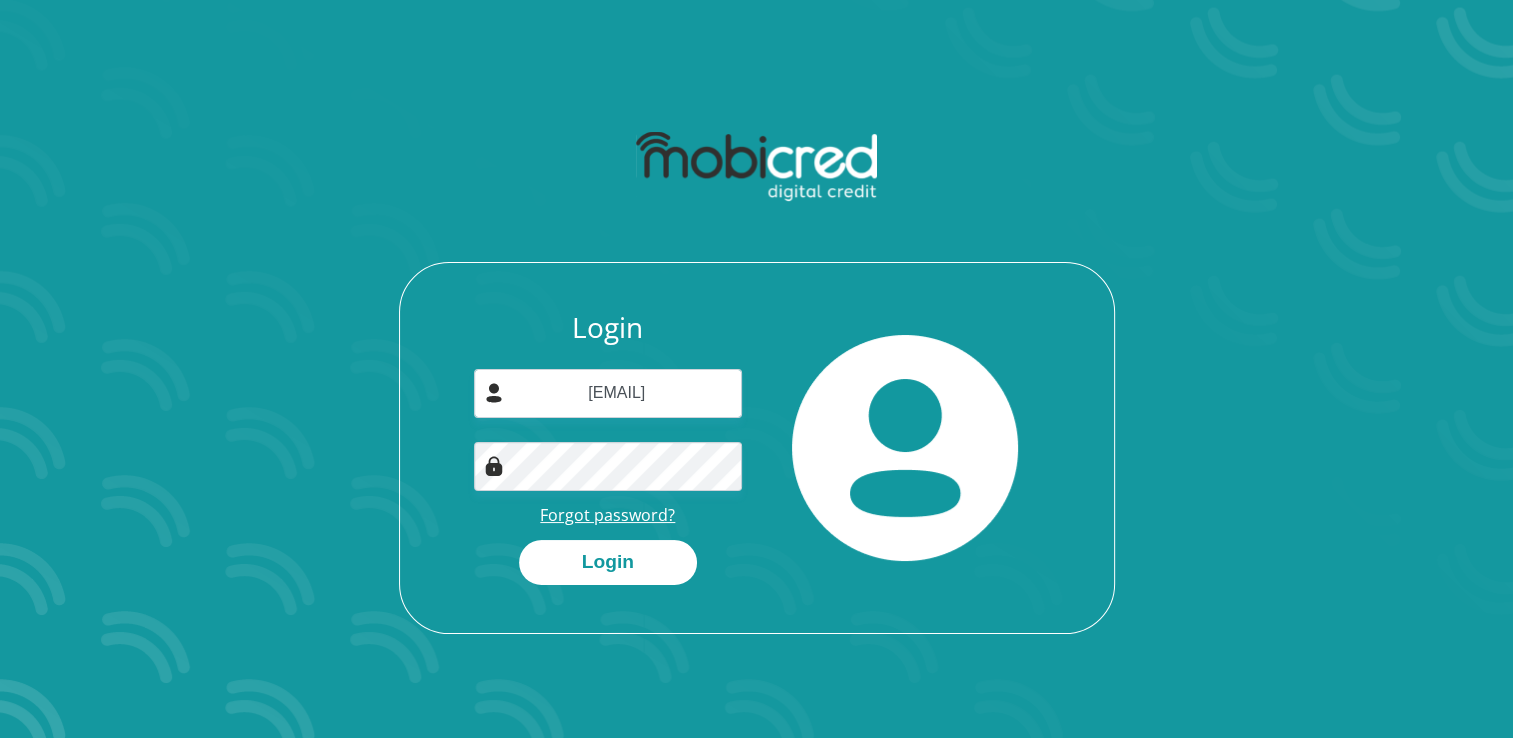 click on "Forgot password?" at bounding box center (607, 515) 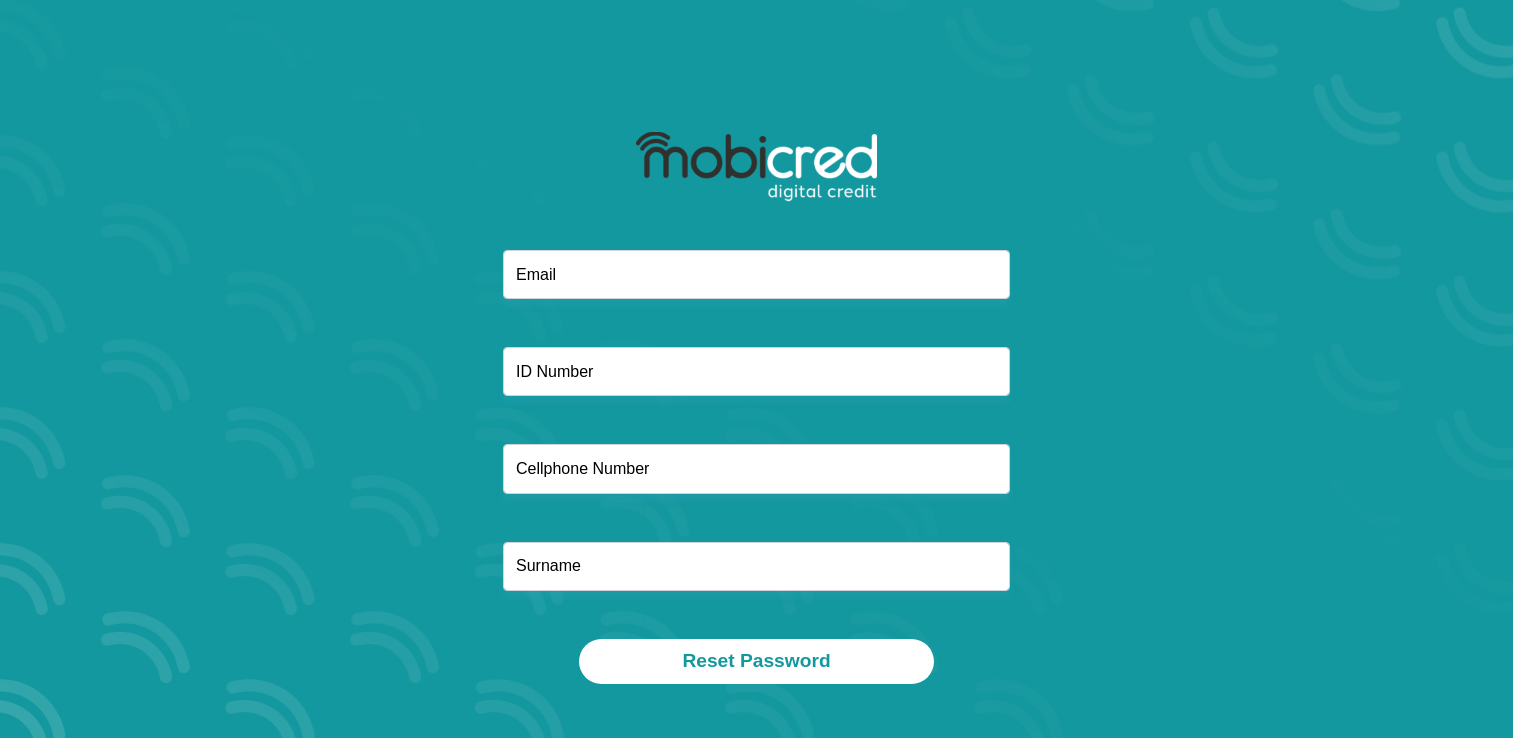 scroll, scrollTop: 0, scrollLeft: 0, axis: both 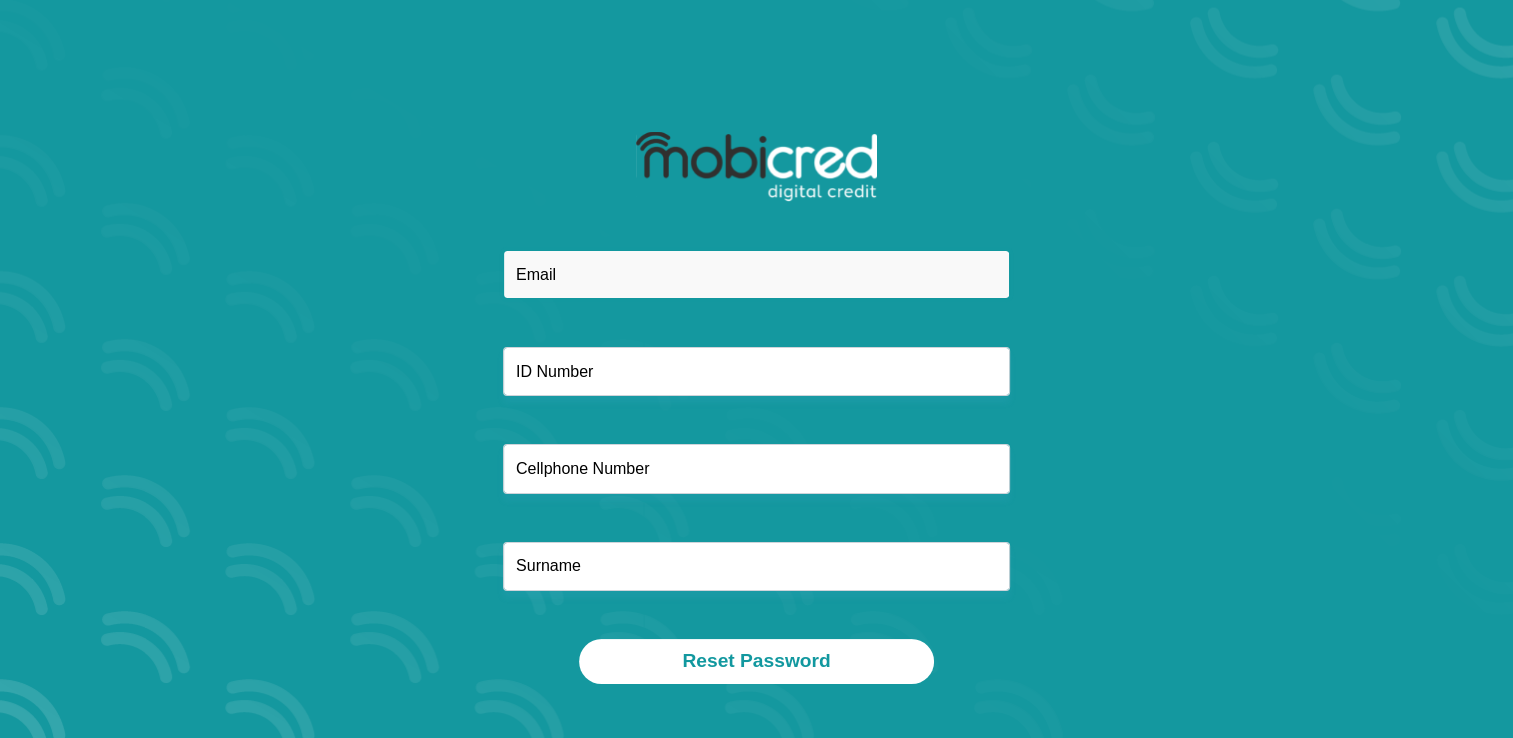 click at bounding box center [756, 274] 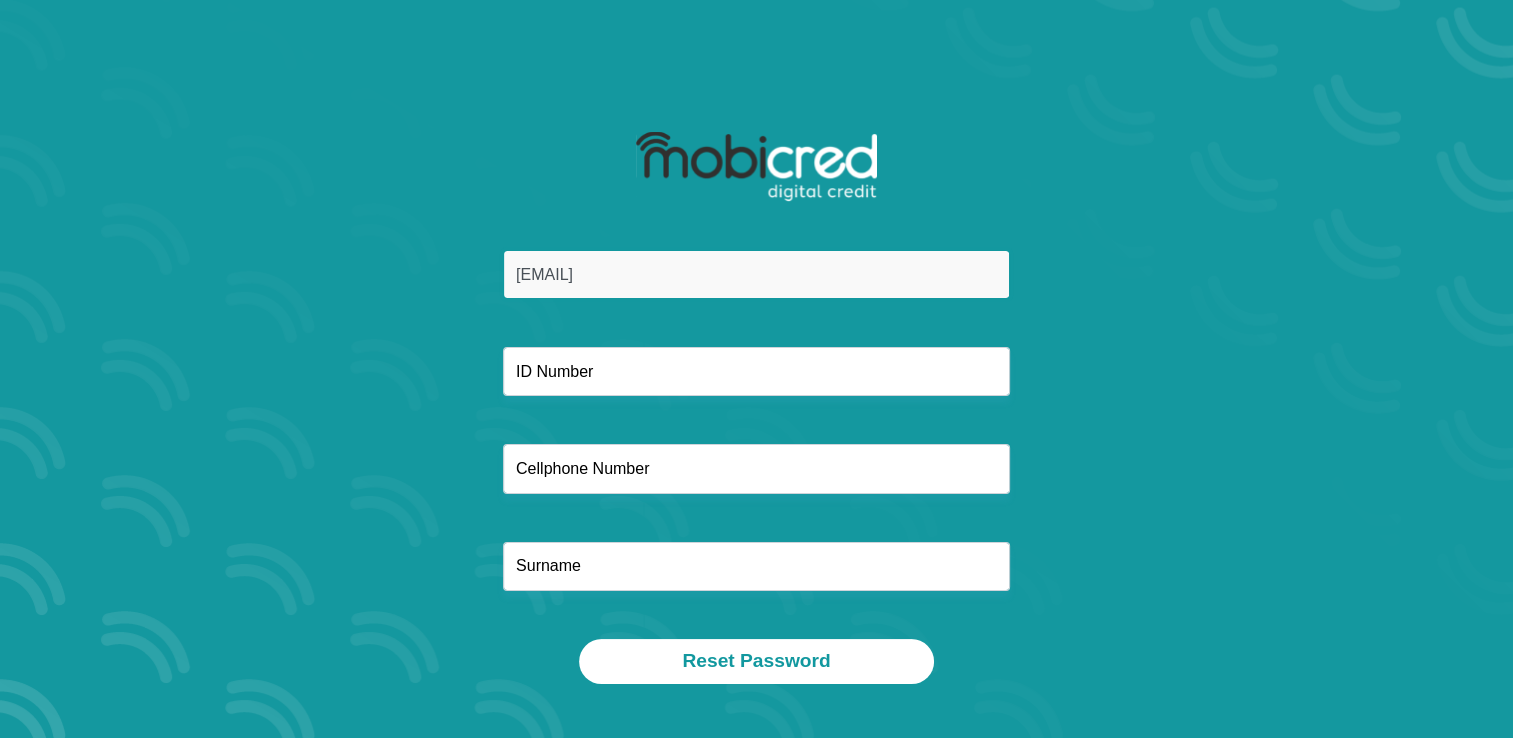 type on "0825522673" 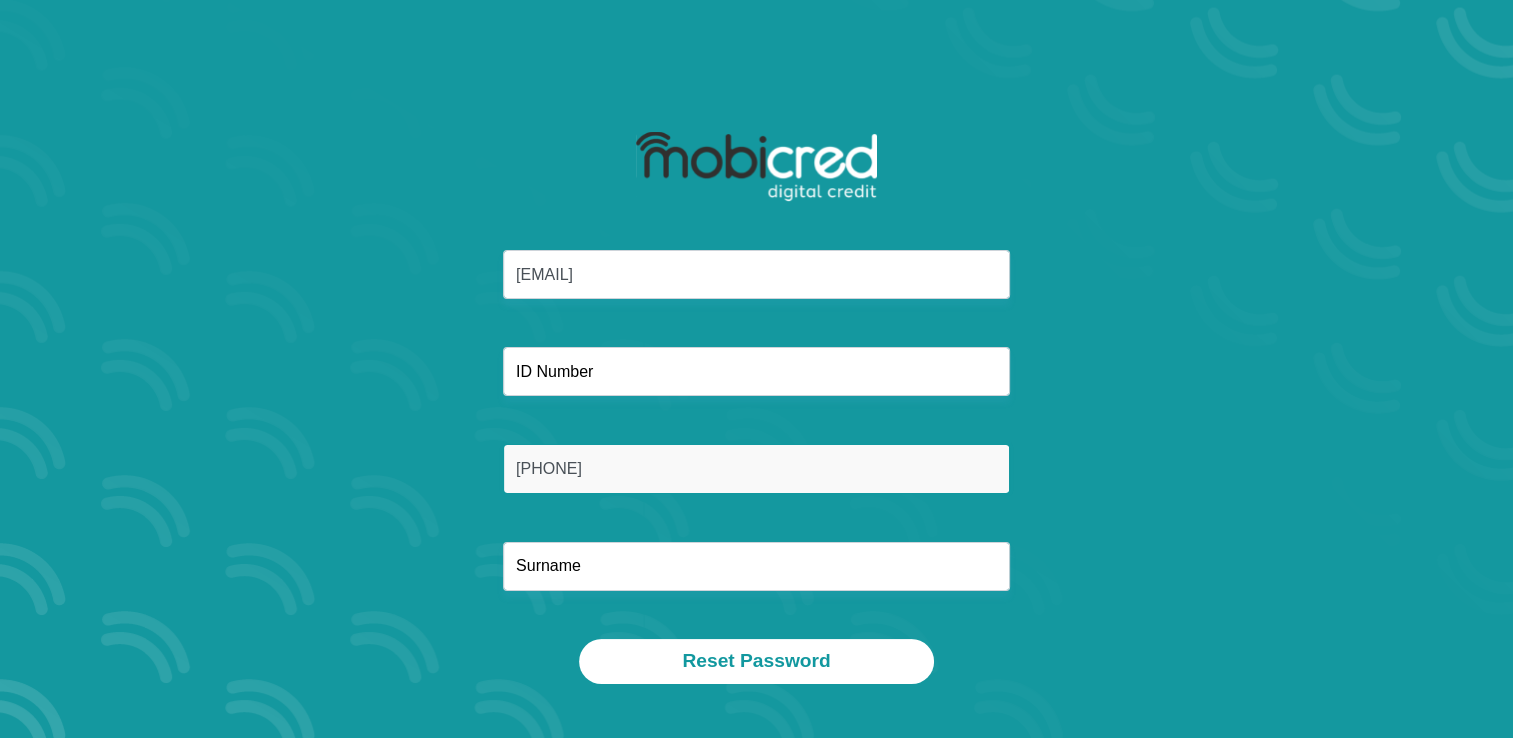 type on "Mackenzie" 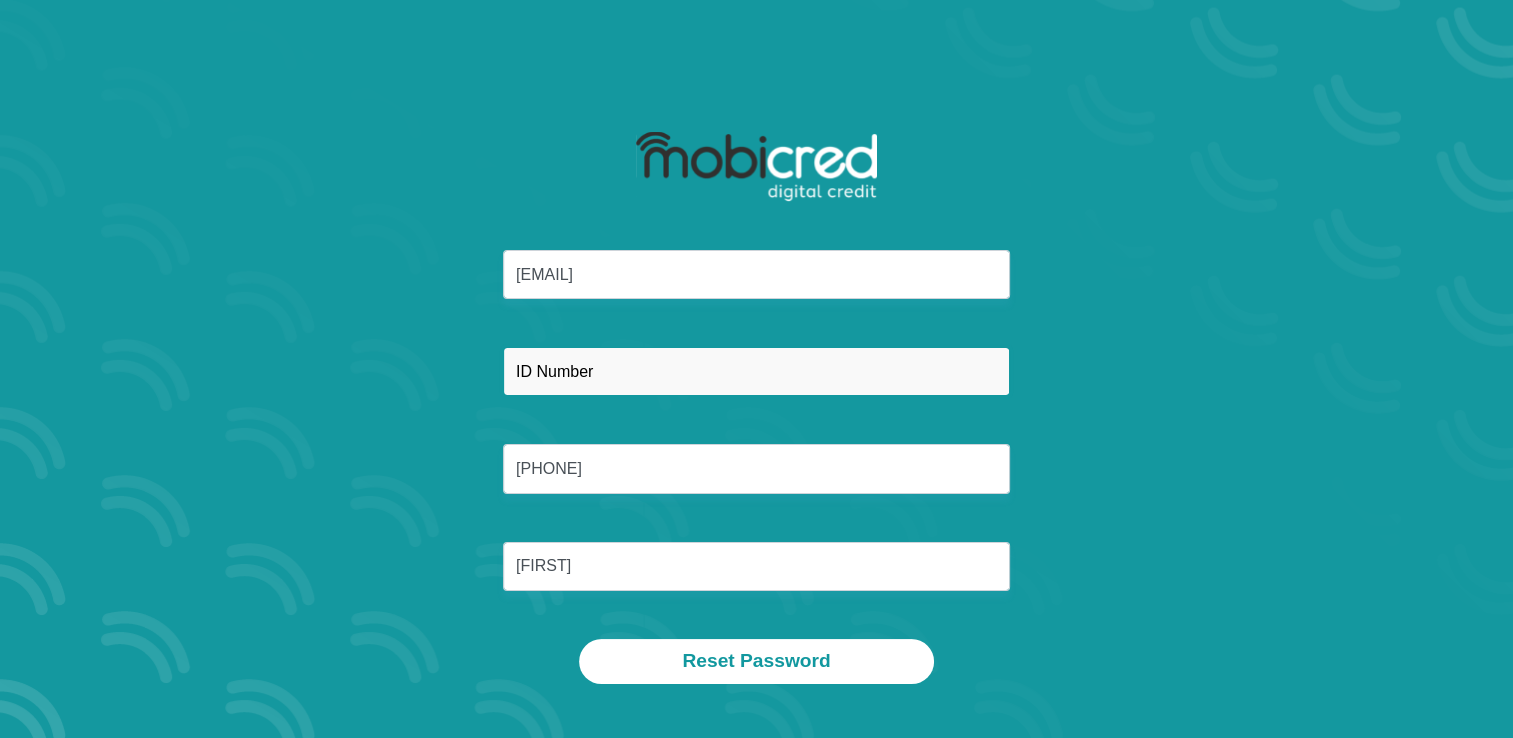 click at bounding box center (756, 371) 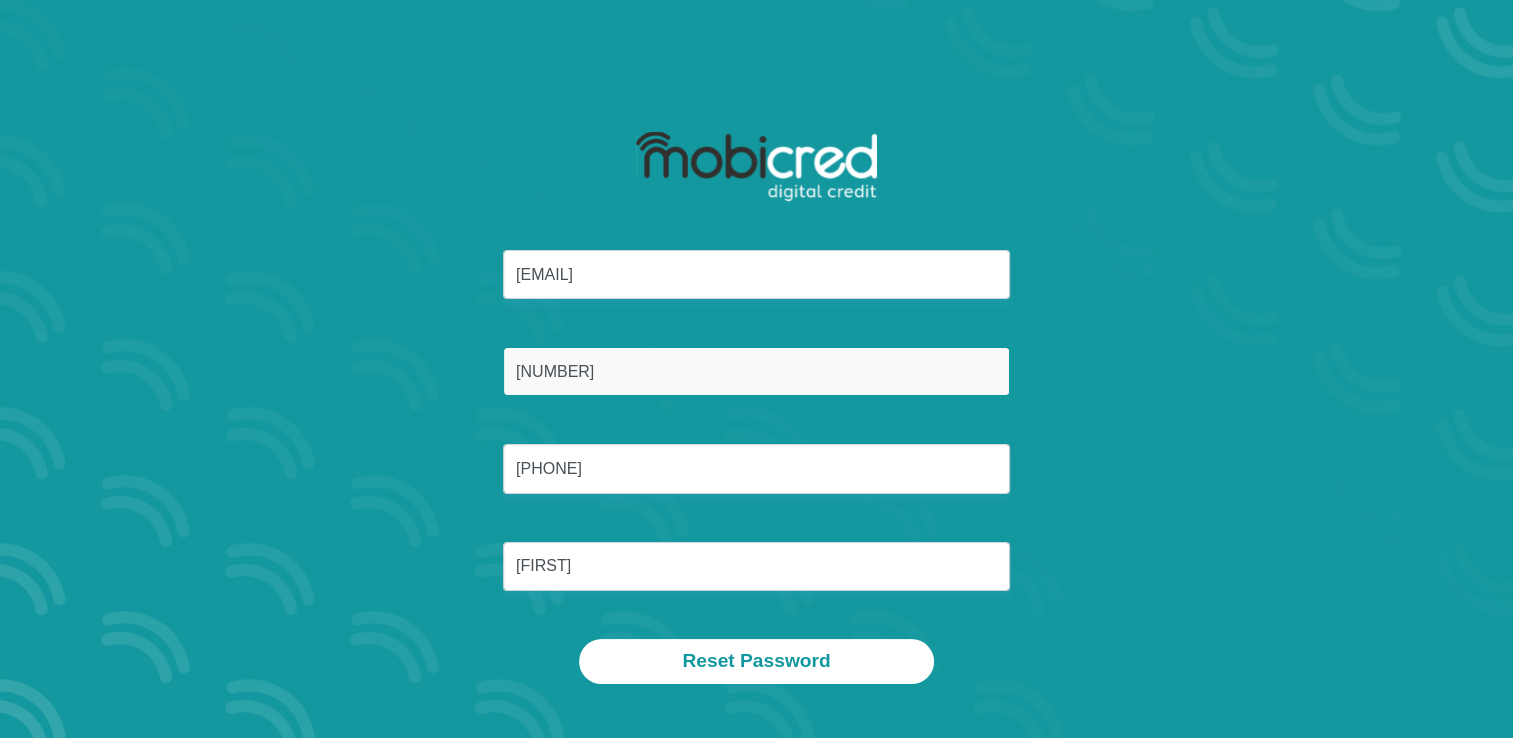 type on "8208230182082" 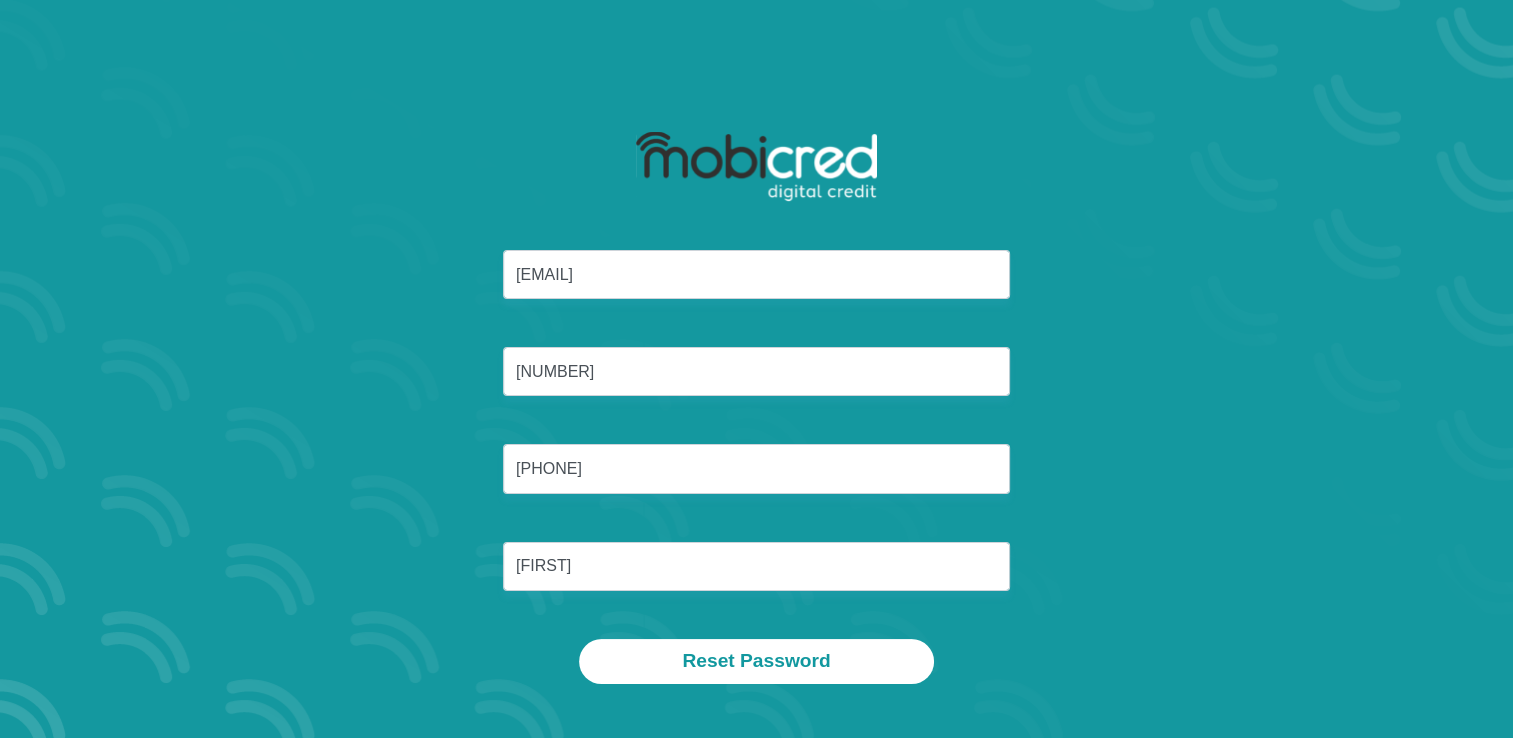 click on "mackenzieramona64@gmail.com
8208230182082
0825522673
Mackenzie" at bounding box center (757, 444) 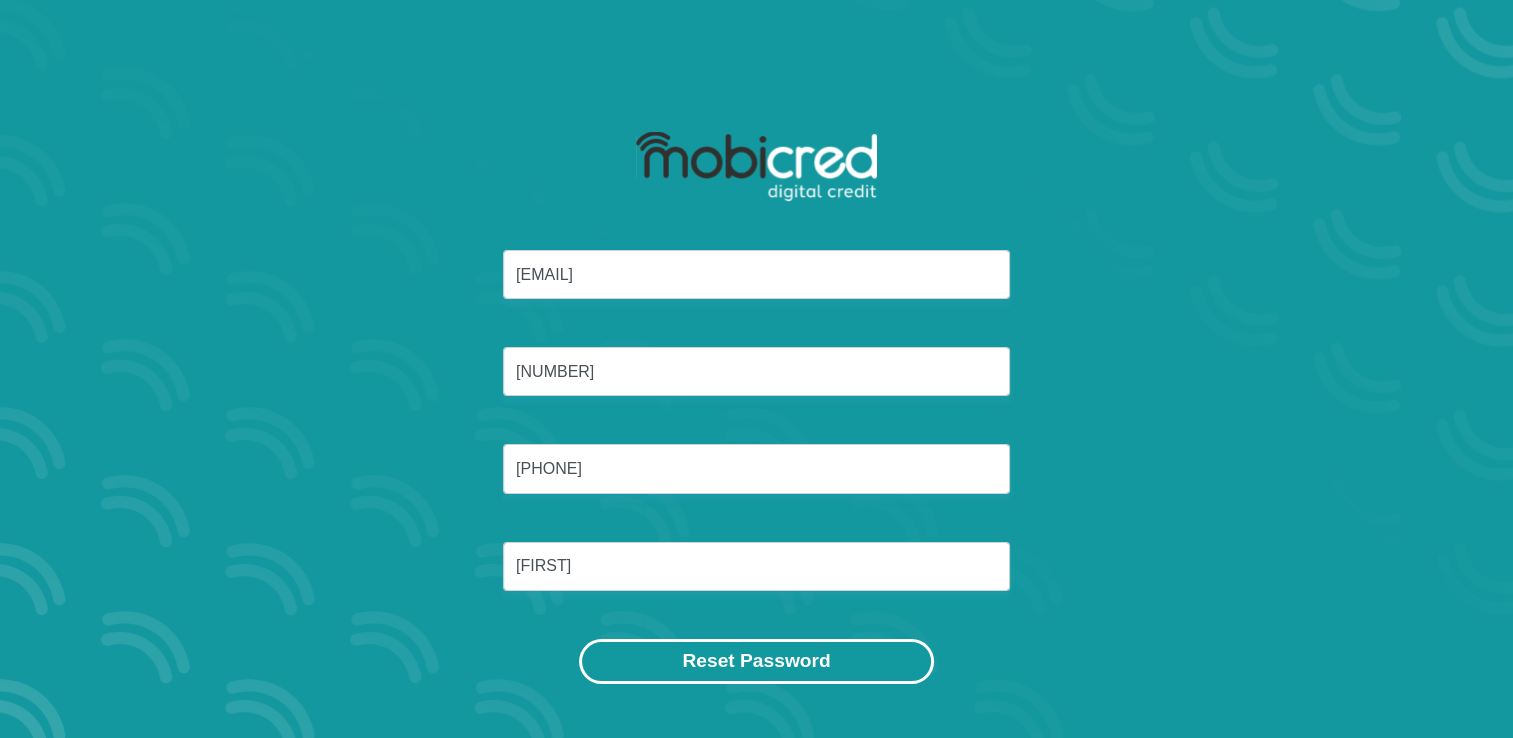 click on "Reset Password" at bounding box center (756, 661) 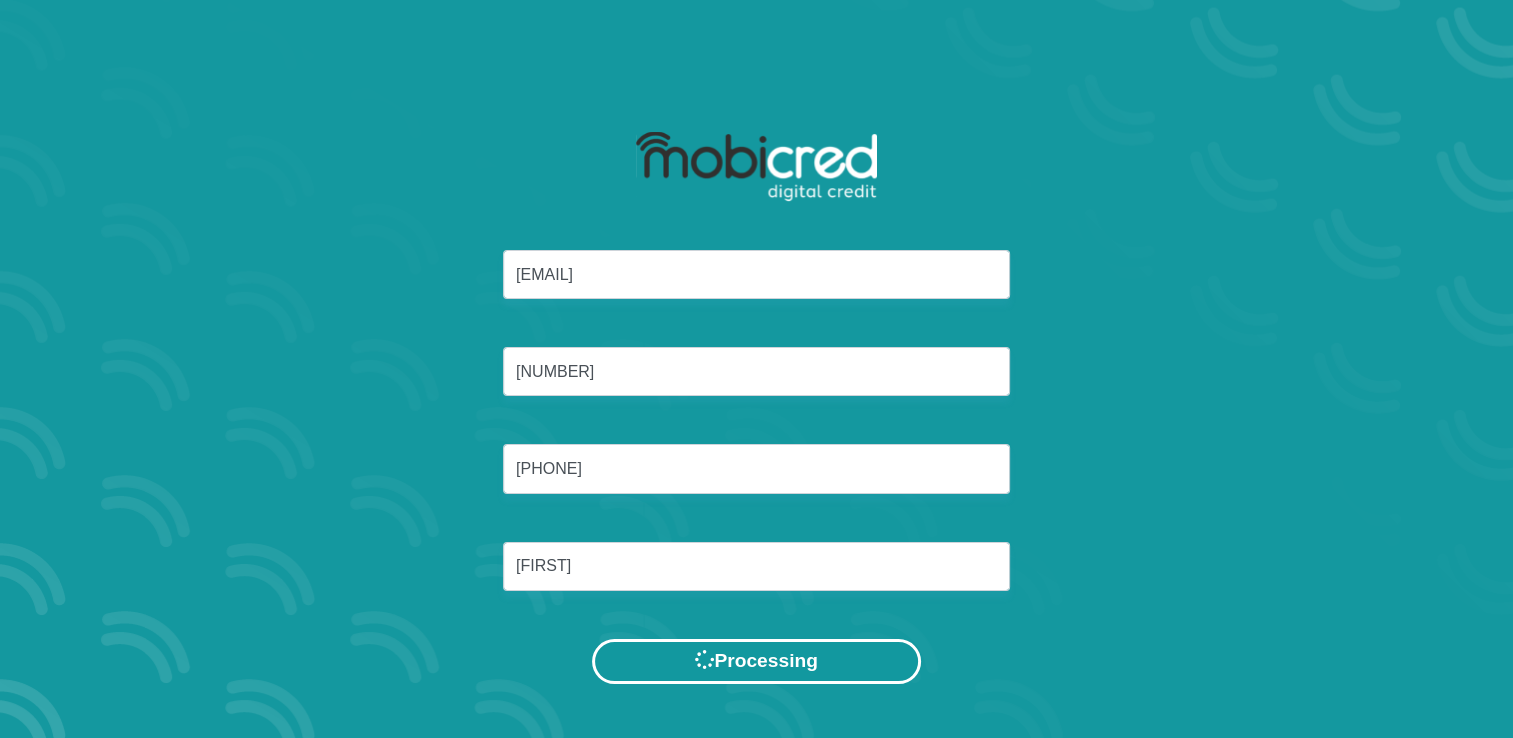 scroll, scrollTop: 0, scrollLeft: 0, axis: both 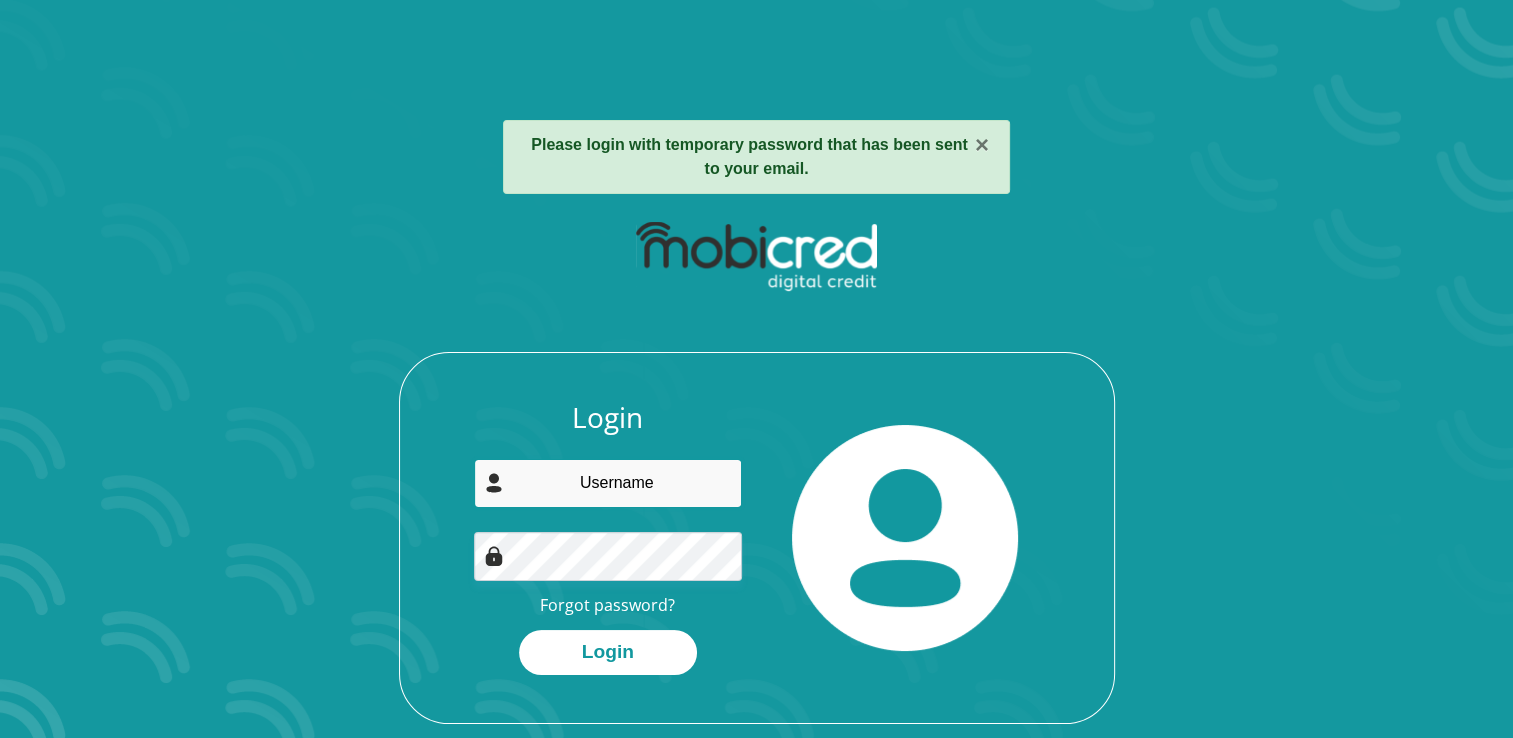 type on "[EMAIL]" 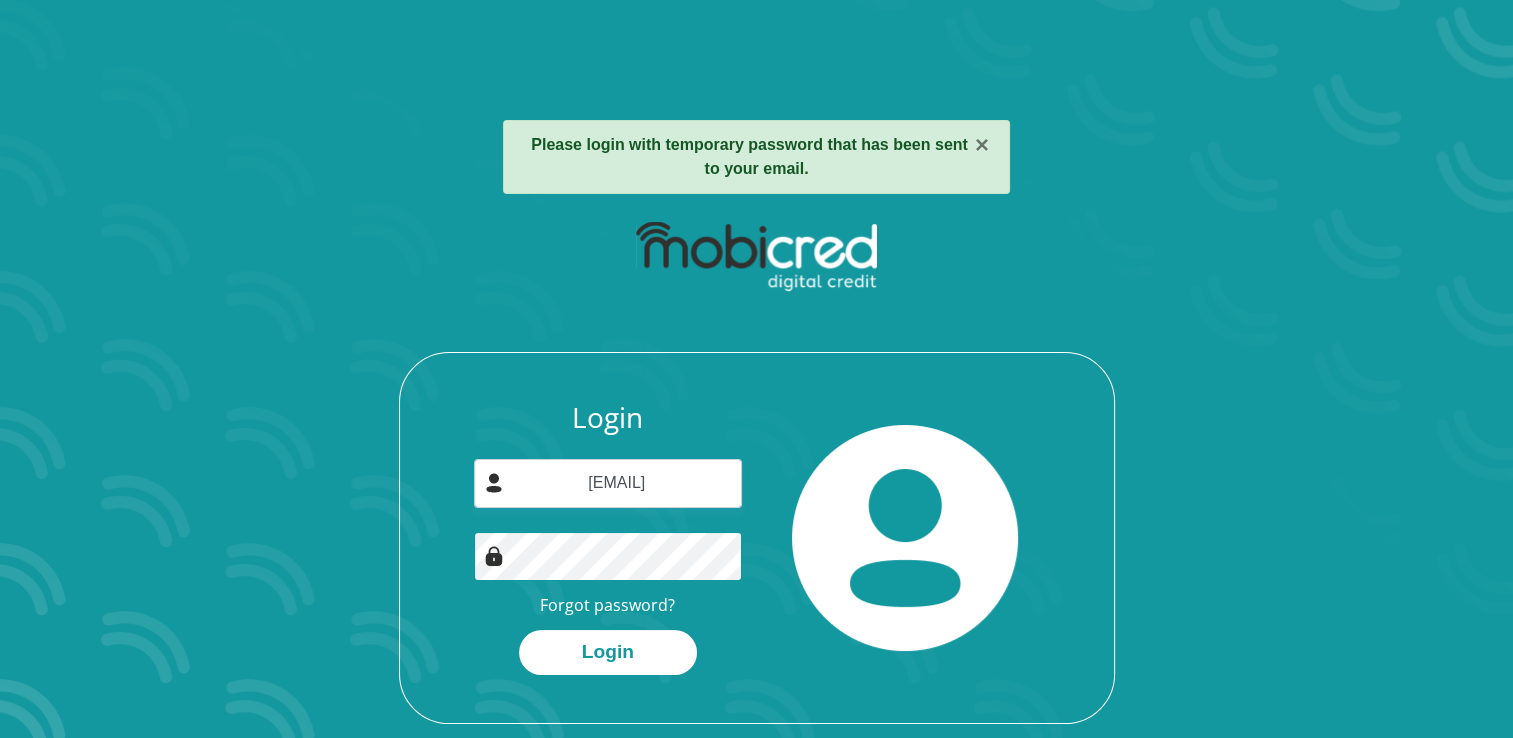 click on "Login
[EMAIL]
Forgot password?
Login" at bounding box center (757, 562) 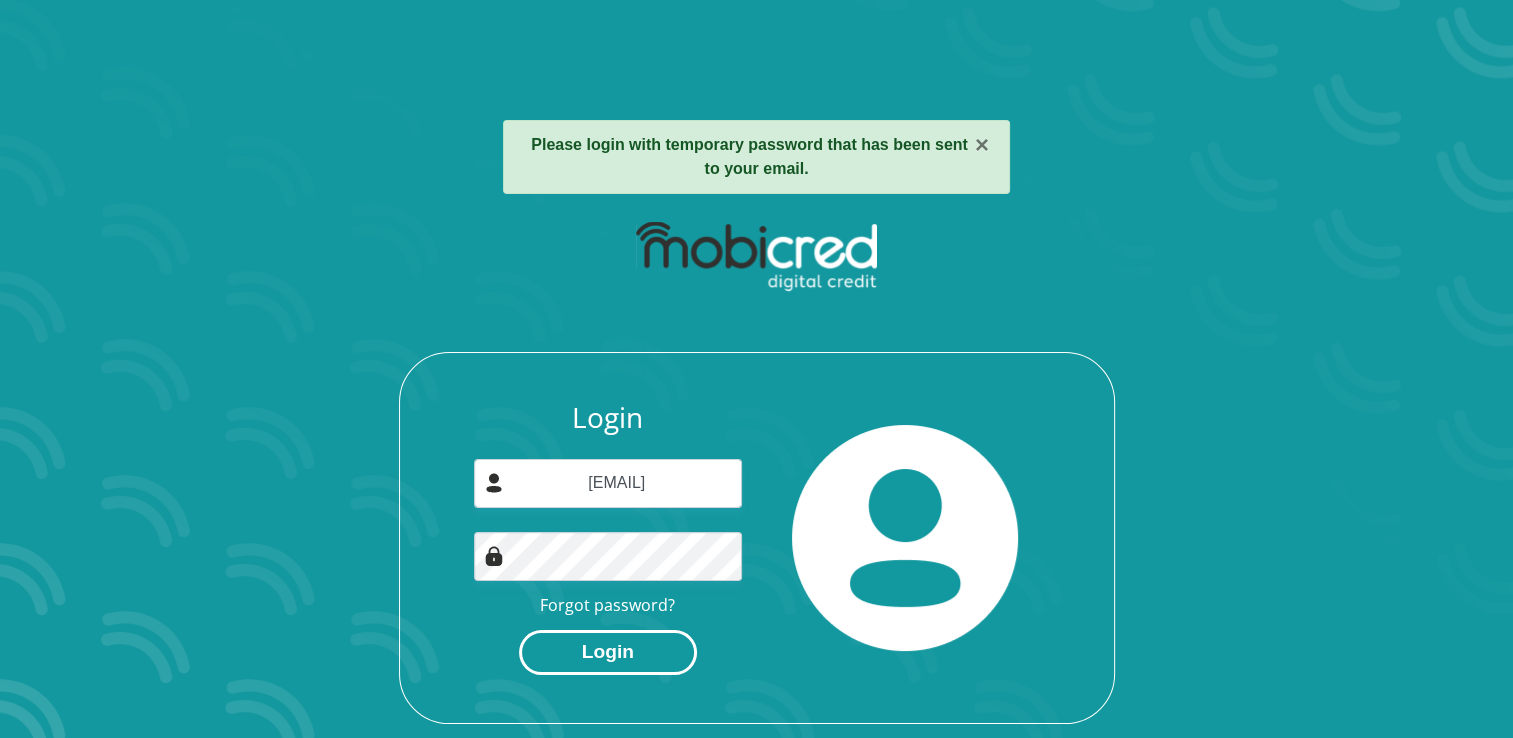 click on "Login" at bounding box center (608, 652) 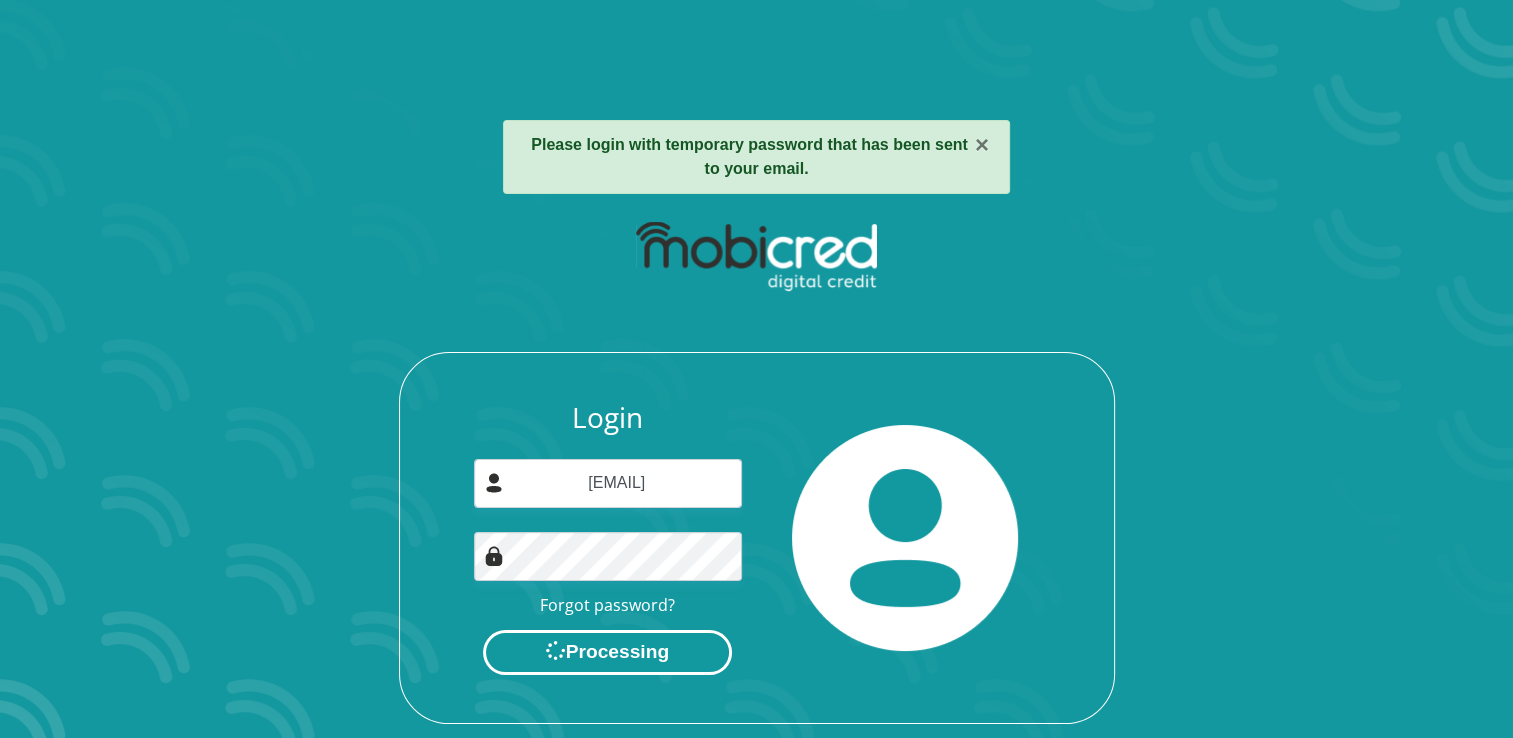 scroll, scrollTop: 0, scrollLeft: 0, axis: both 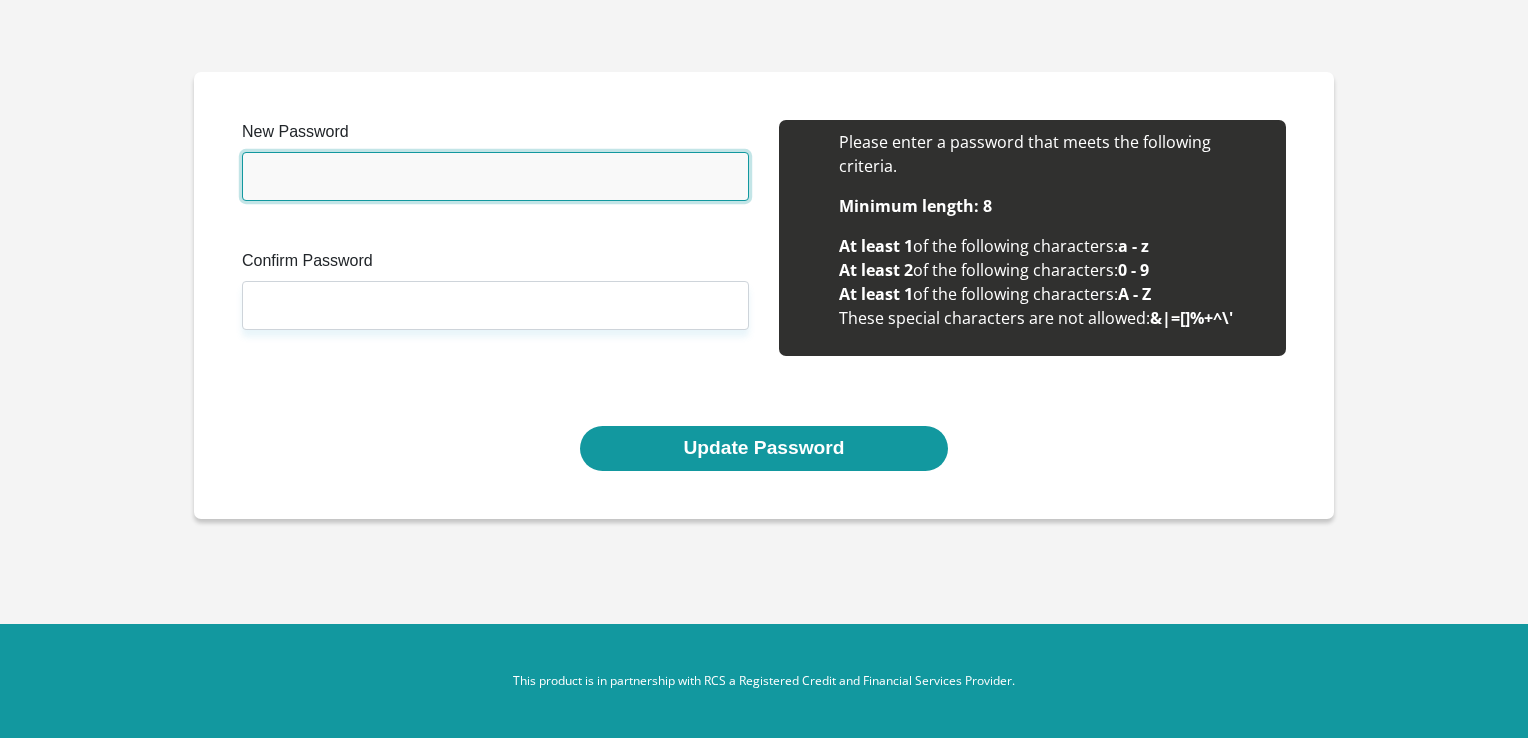 click on "New Password" at bounding box center [495, 176] 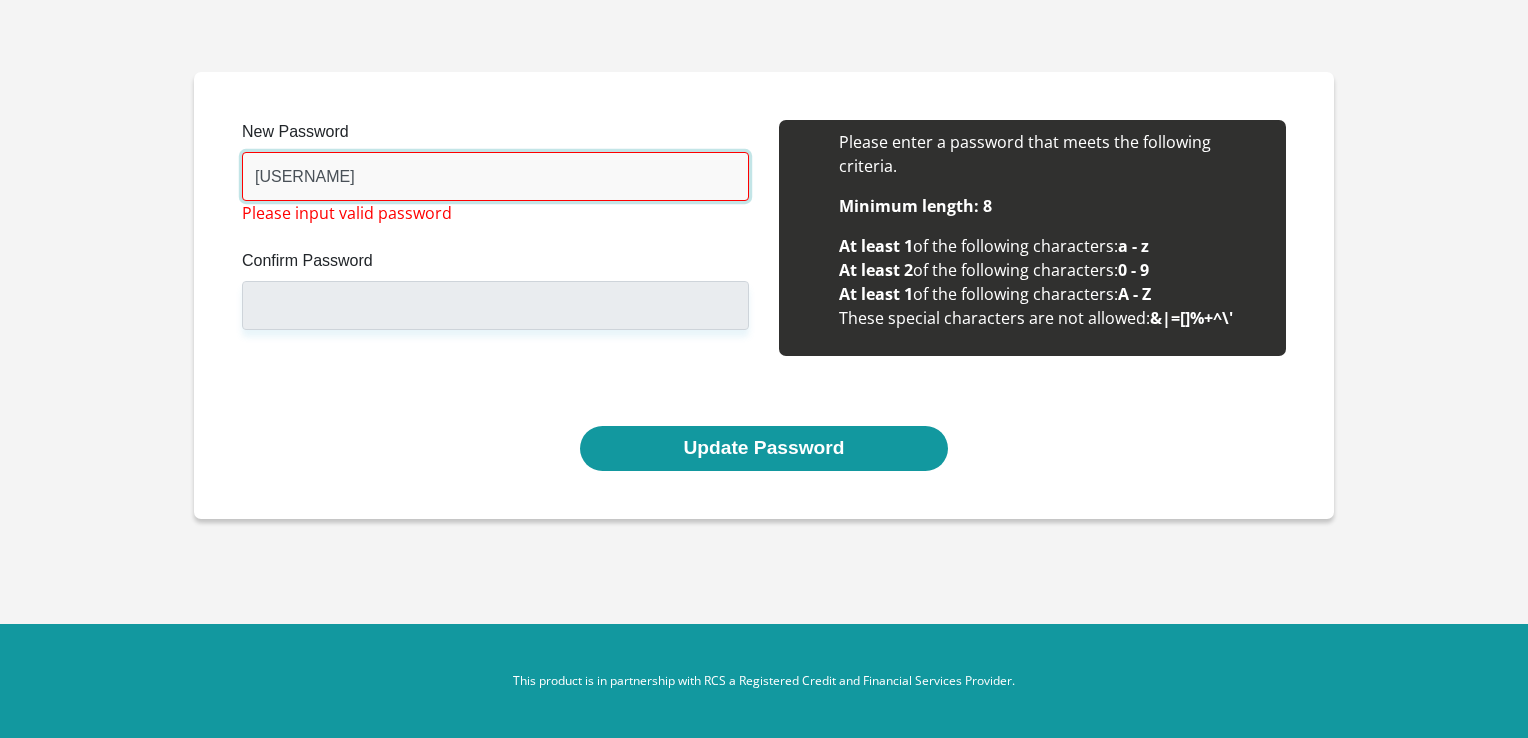 drag, startPoint x: 336, startPoint y: 174, endPoint x: 204, endPoint y: 168, distance: 132.13629 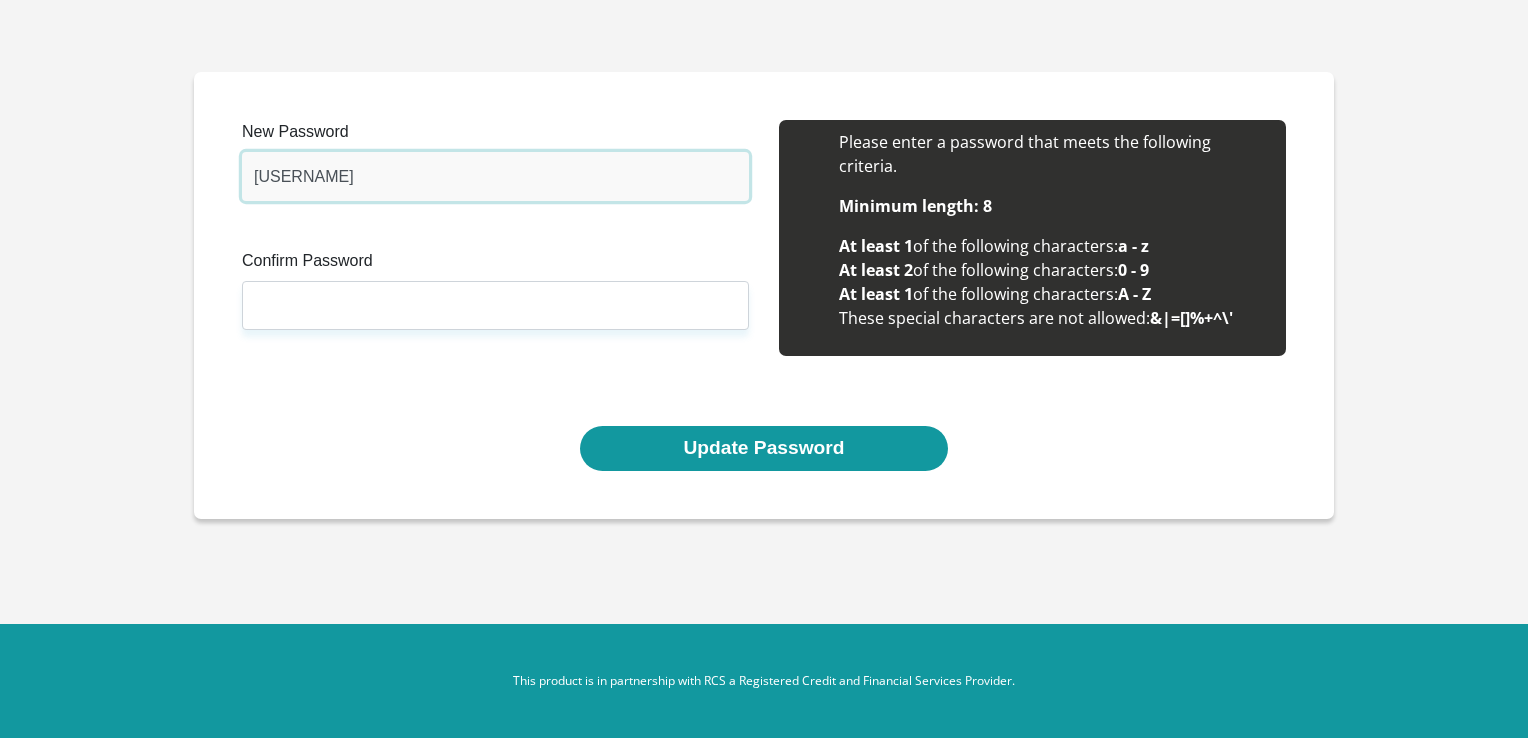 type on "R@mona*123" 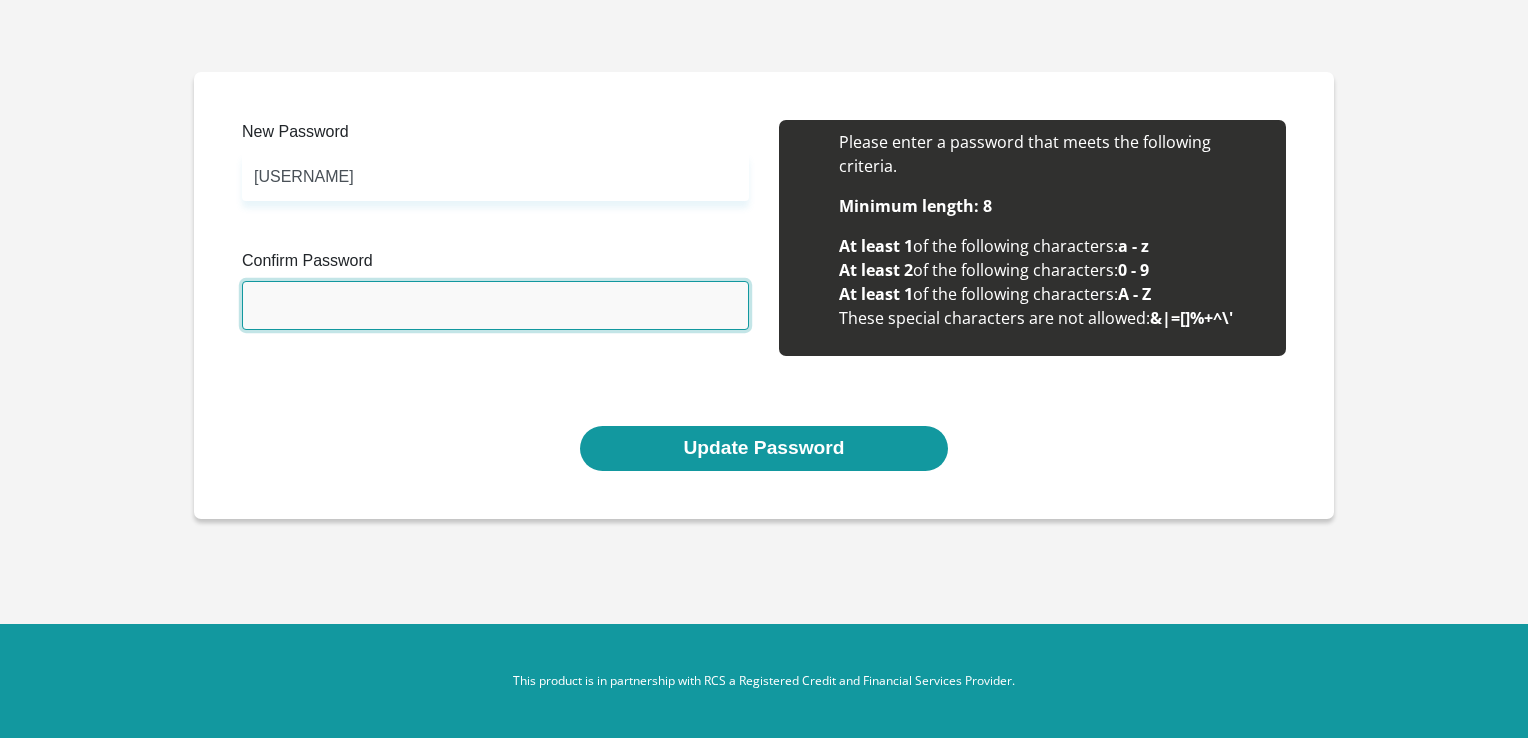 click on "Confirm Password" at bounding box center [495, 305] 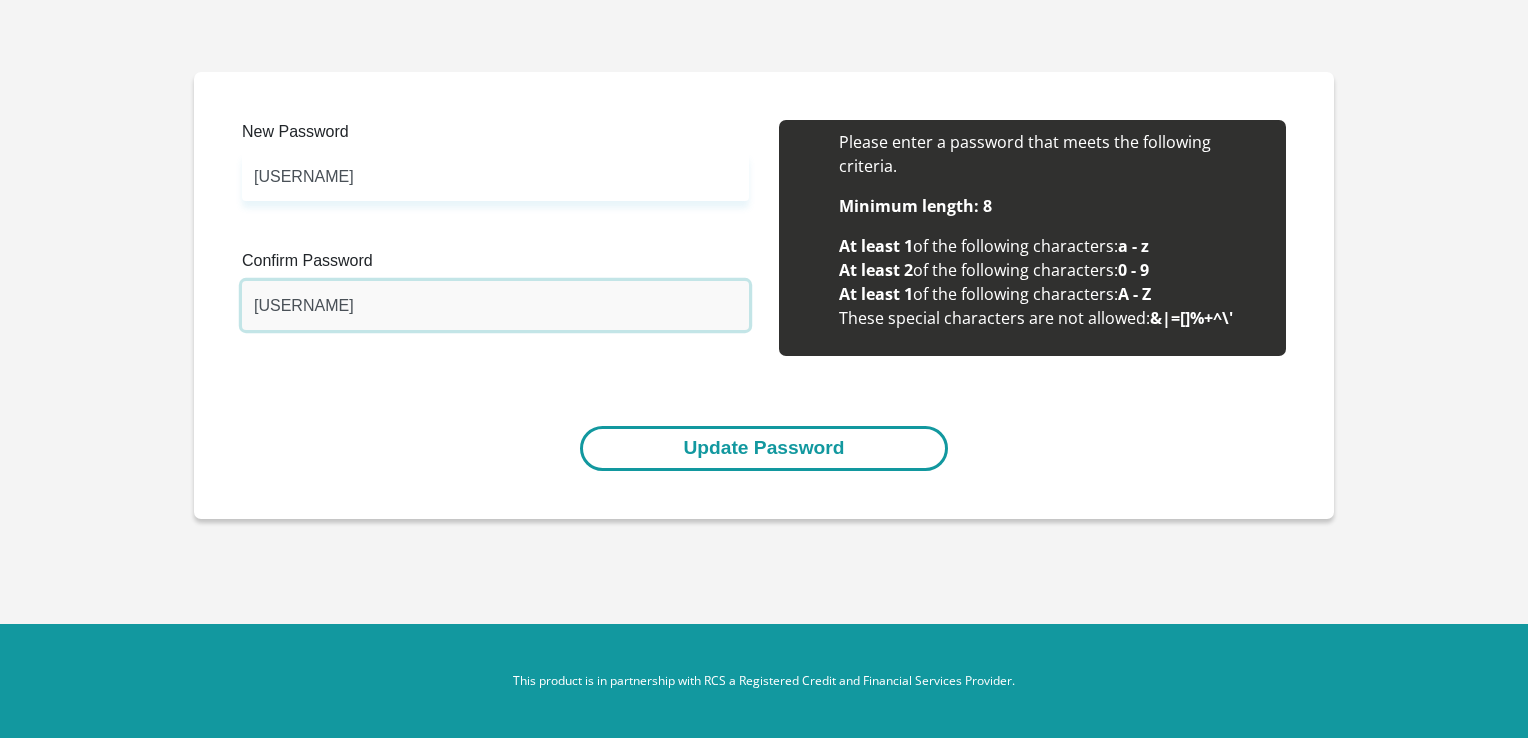 type on "R@mona*123" 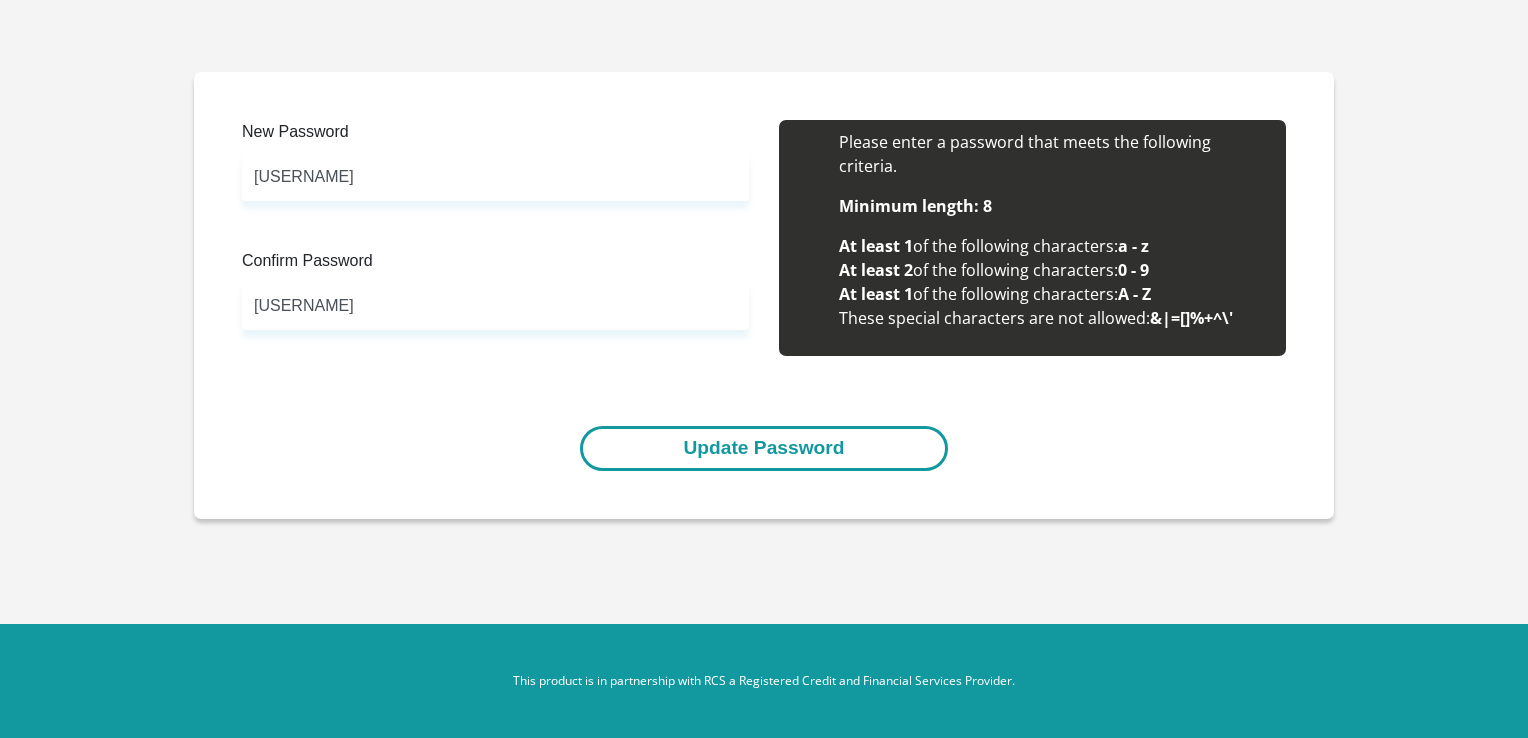 click on "Update Password" at bounding box center (763, 448) 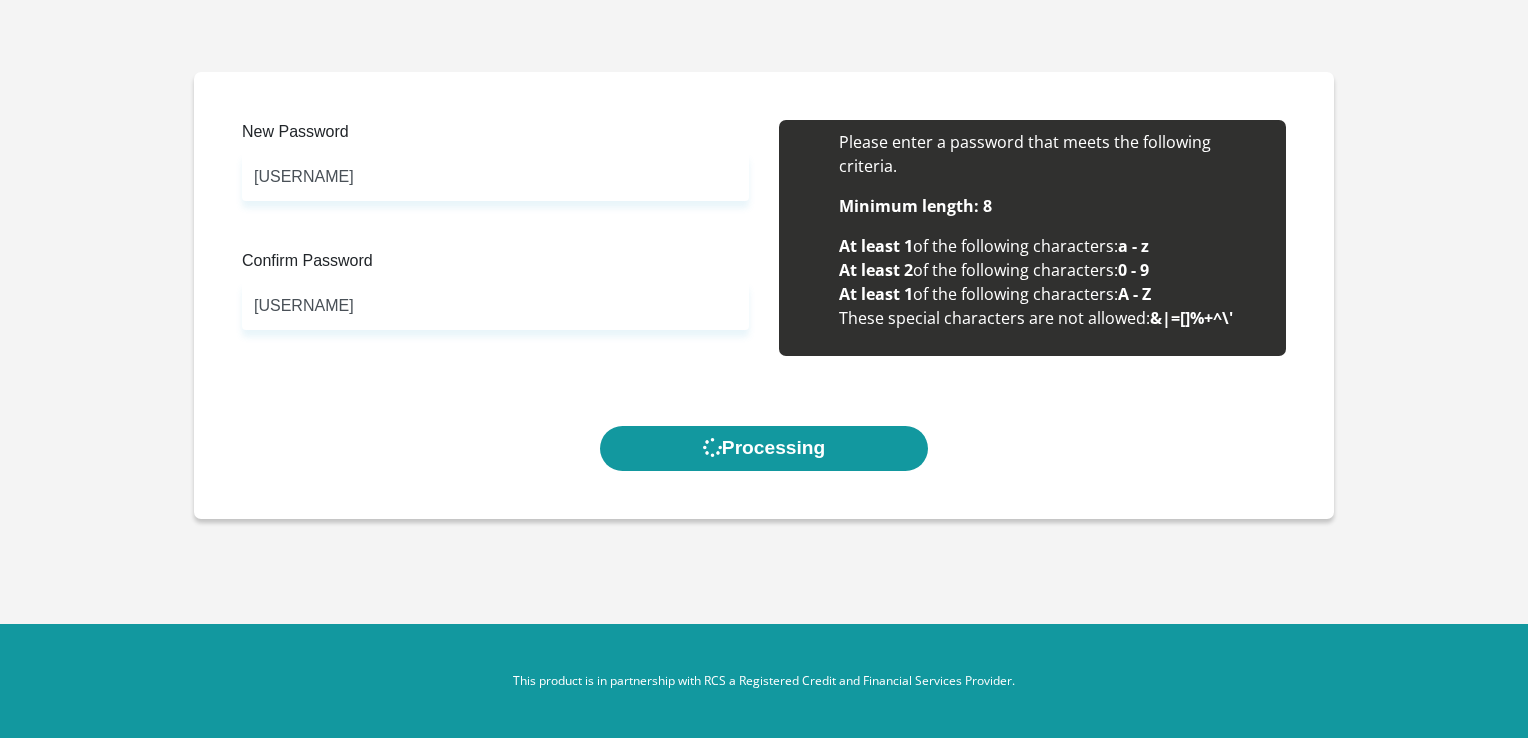 scroll, scrollTop: 0, scrollLeft: 0, axis: both 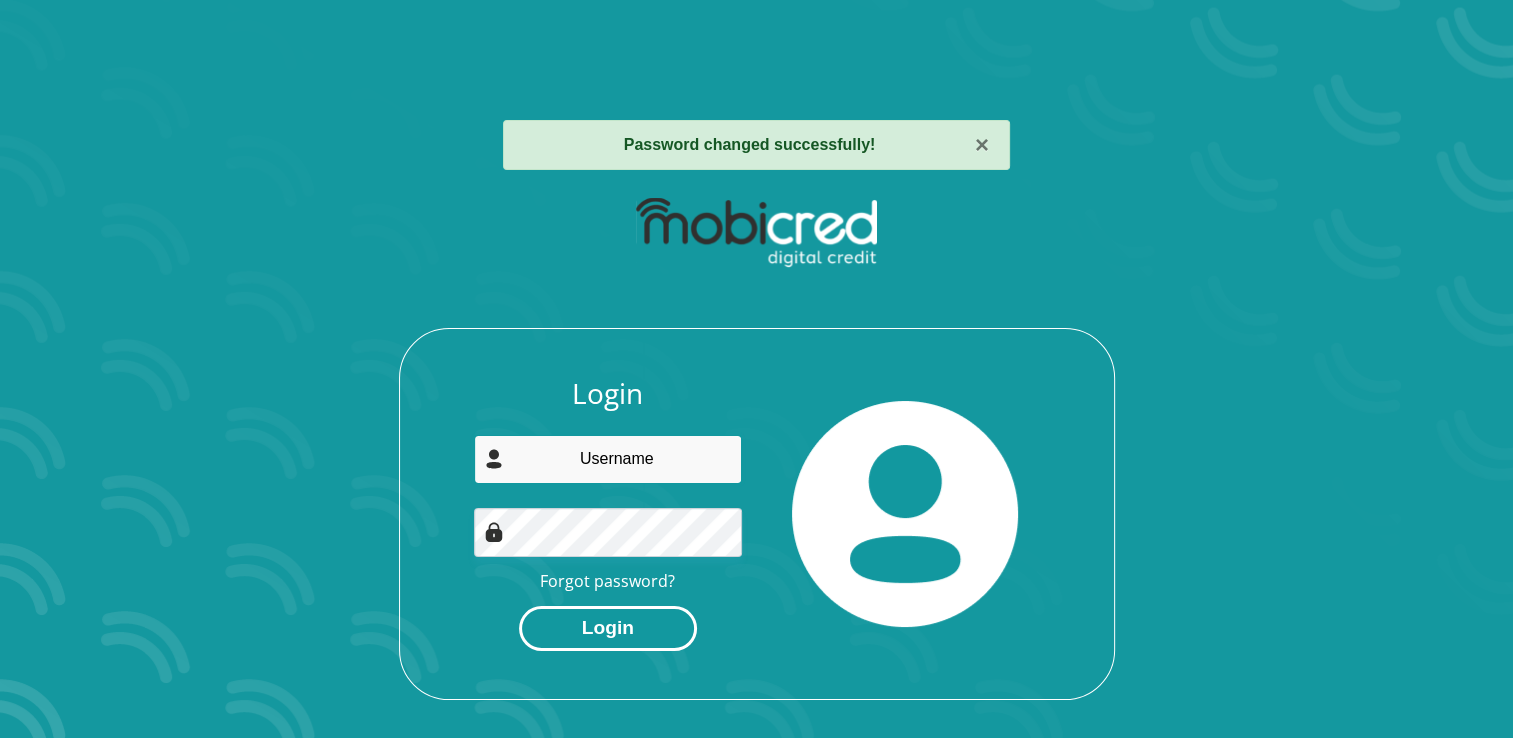 type on "[USERNAME]@example.com" 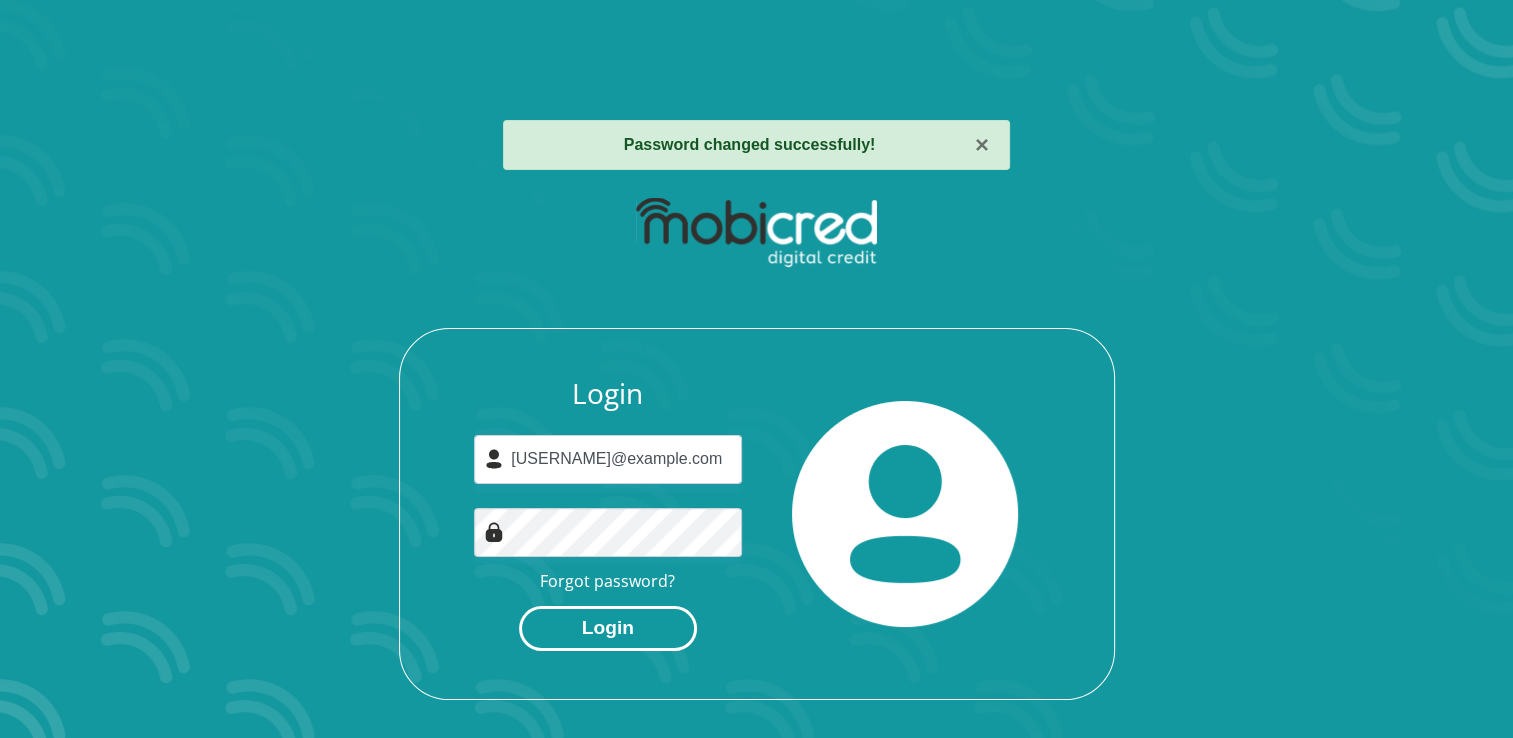 click on "Login" at bounding box center [608, 628] 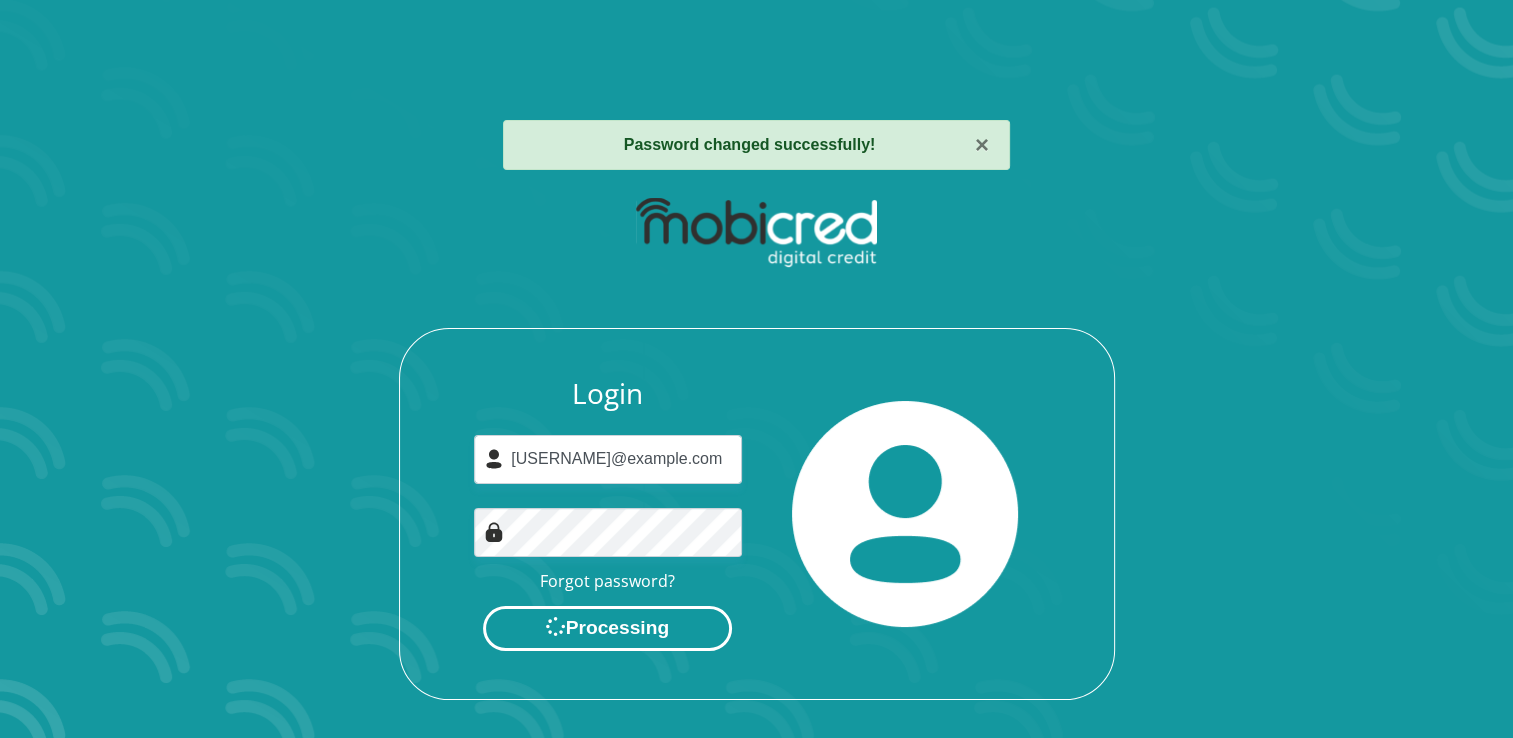 scroll, scrollTop: 0, scrollLeft: 0, axis: both 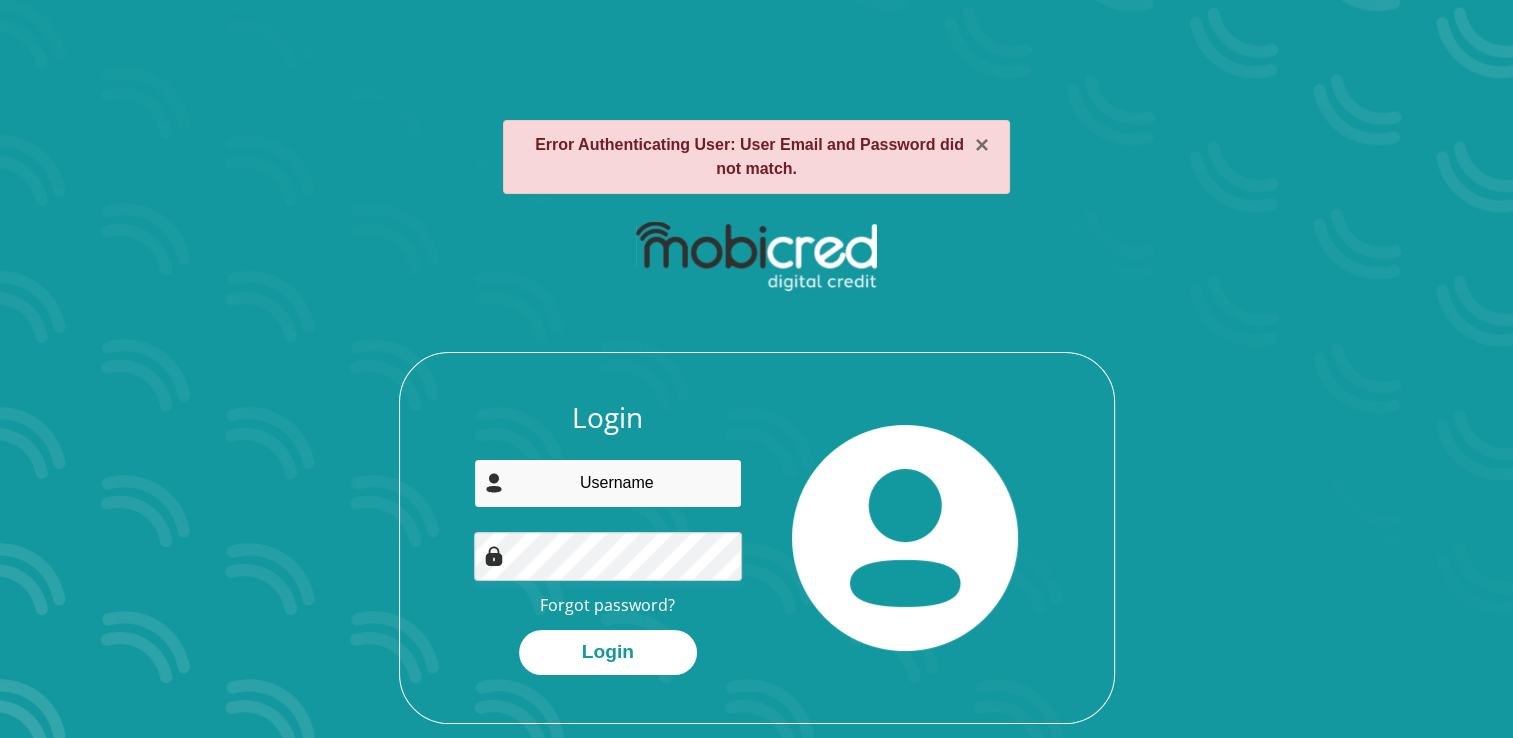type on "[USERNAME]@example.com" 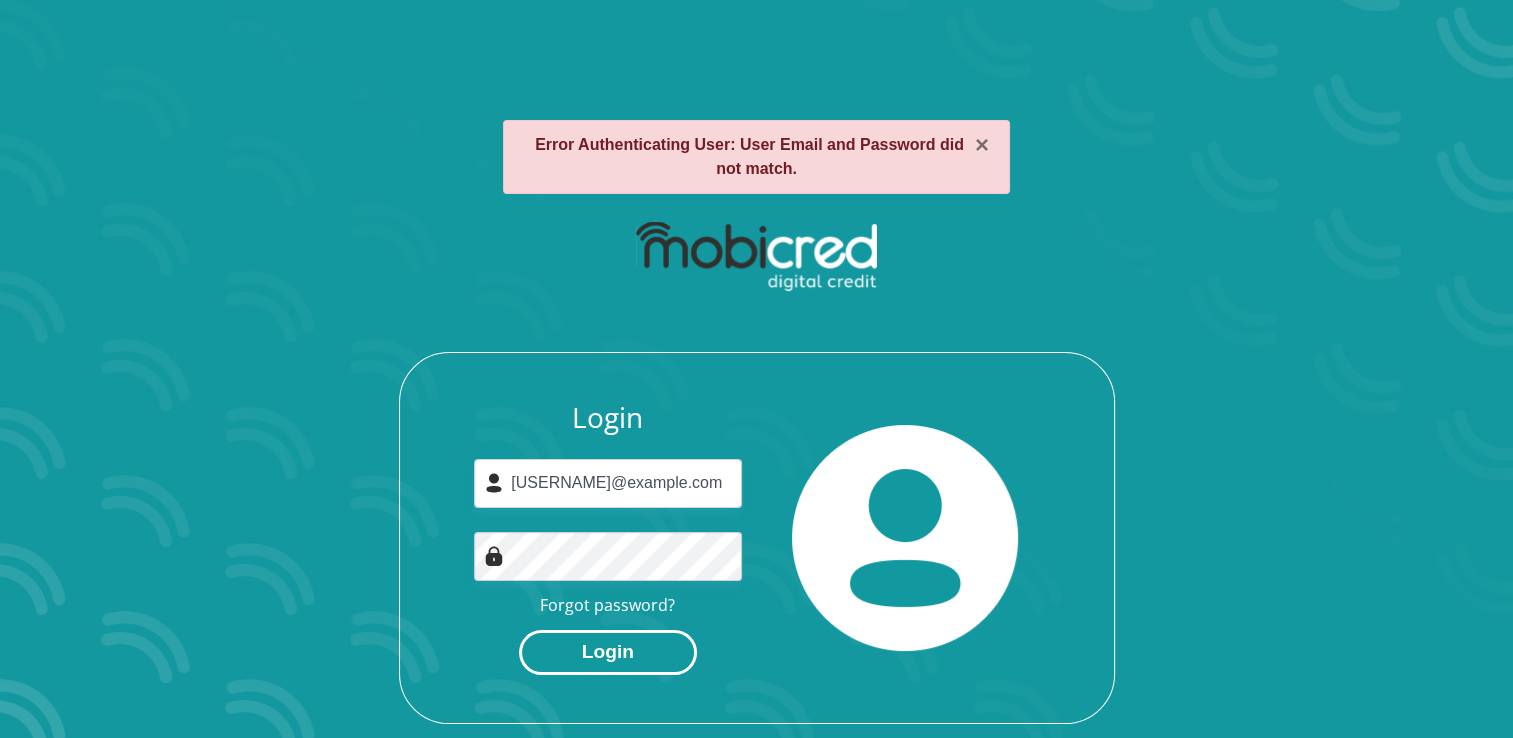 click on "Login" at bounding box center [608, 652] 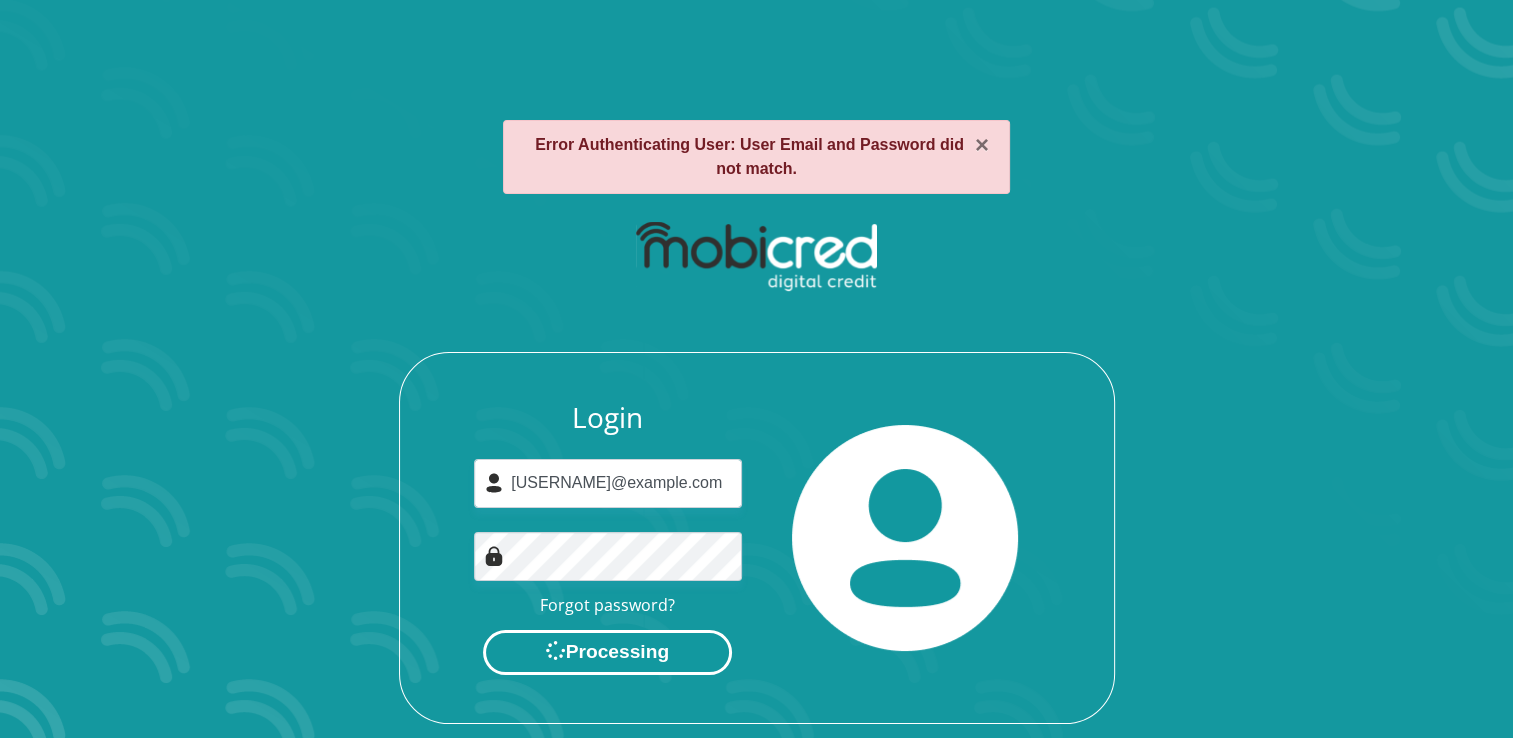 scroll, scrollTop: 0, scrollLeft: 0, axis: both 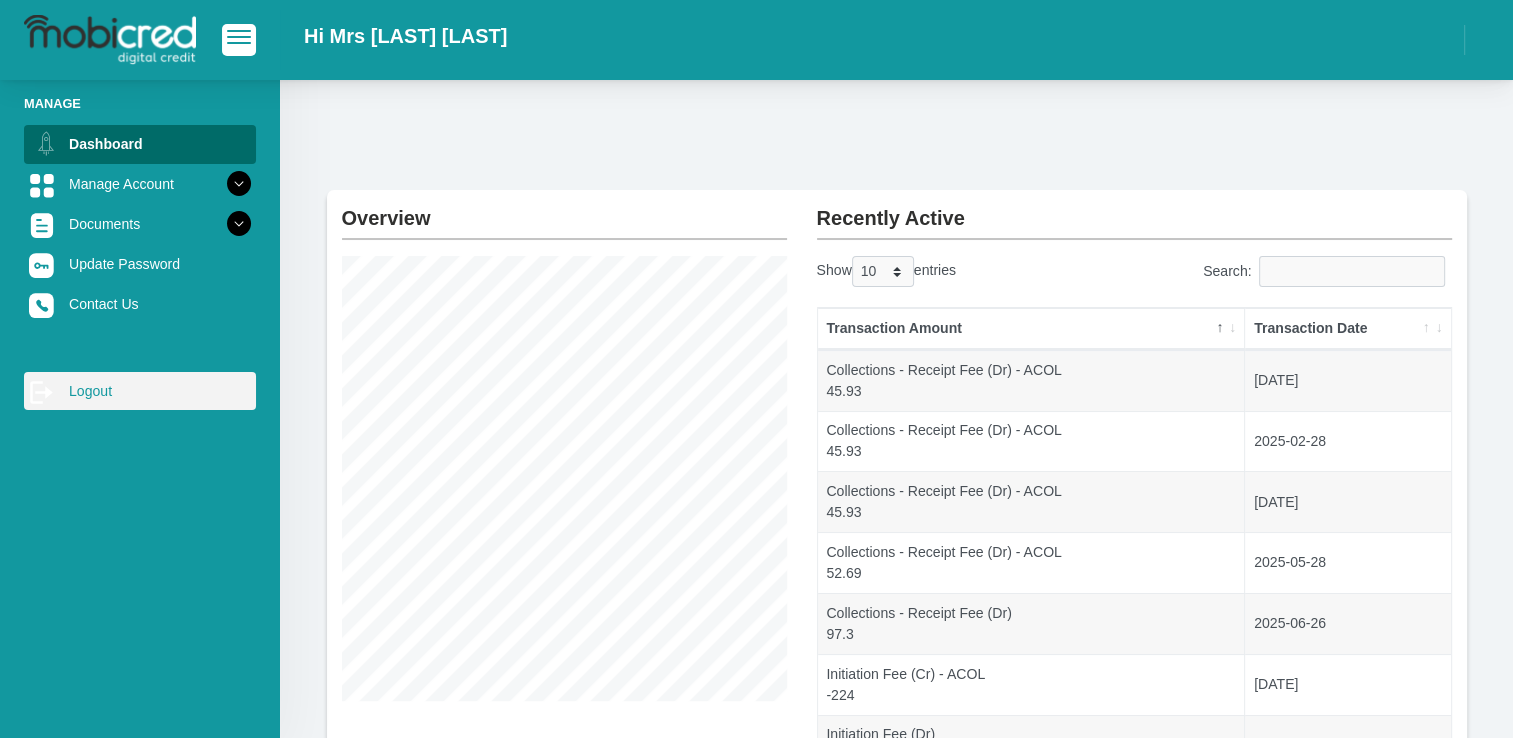 click on "log out
Logout" at bounding box center [140, 391] 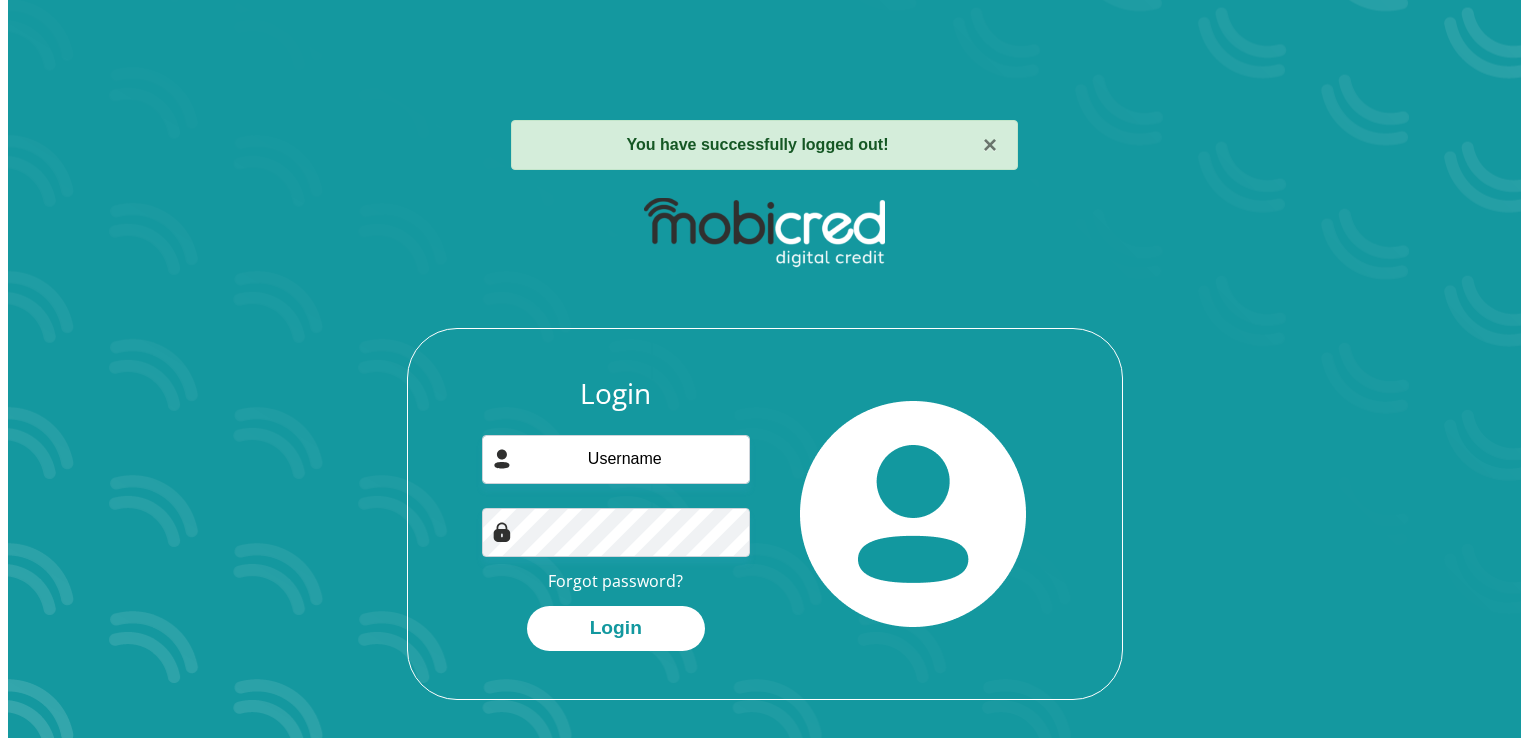 scroll, scrollTop: 0, scrollLeft: 0, axis: both 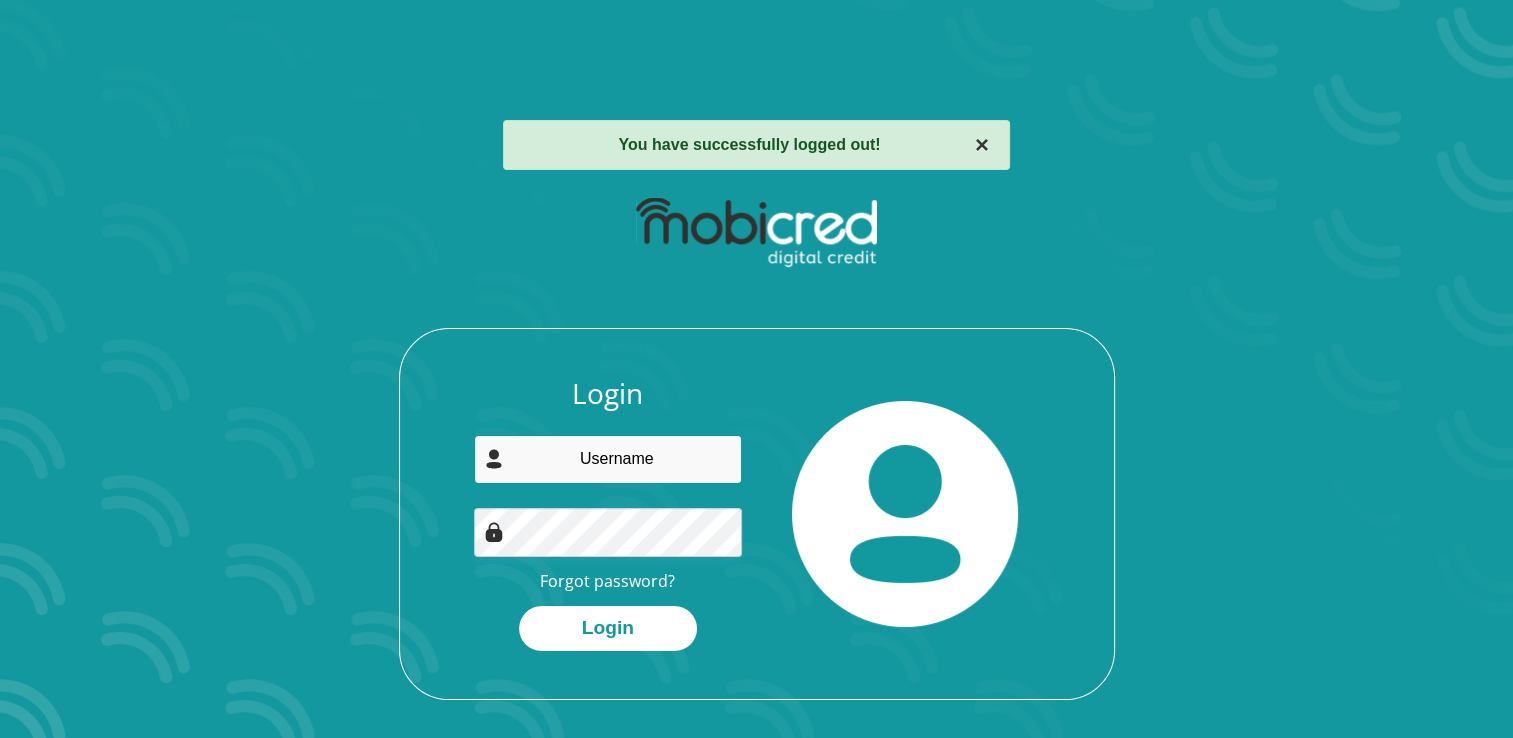 type on "mackenzieramona64@gmail.com" 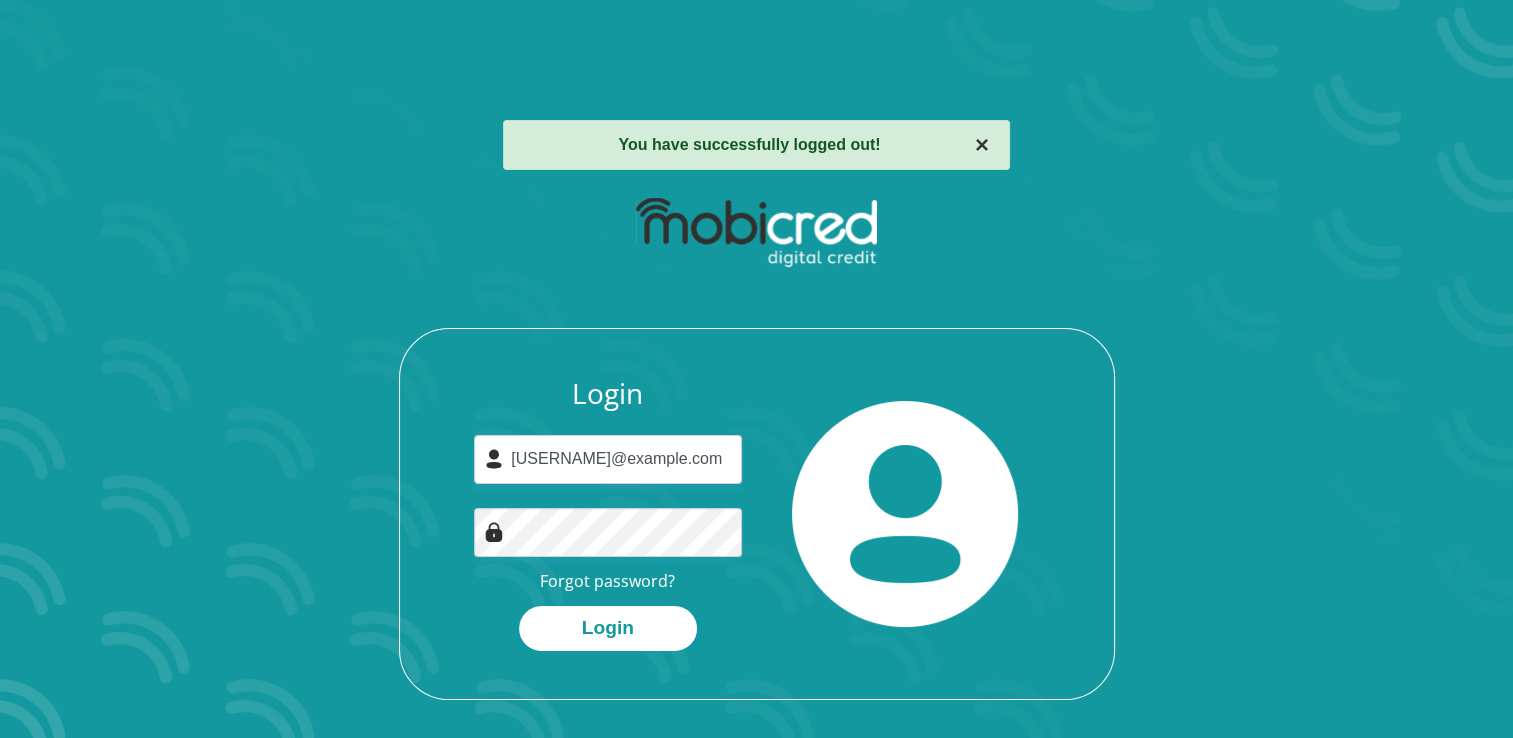 click on "×" at bounding box center (982, 145) 